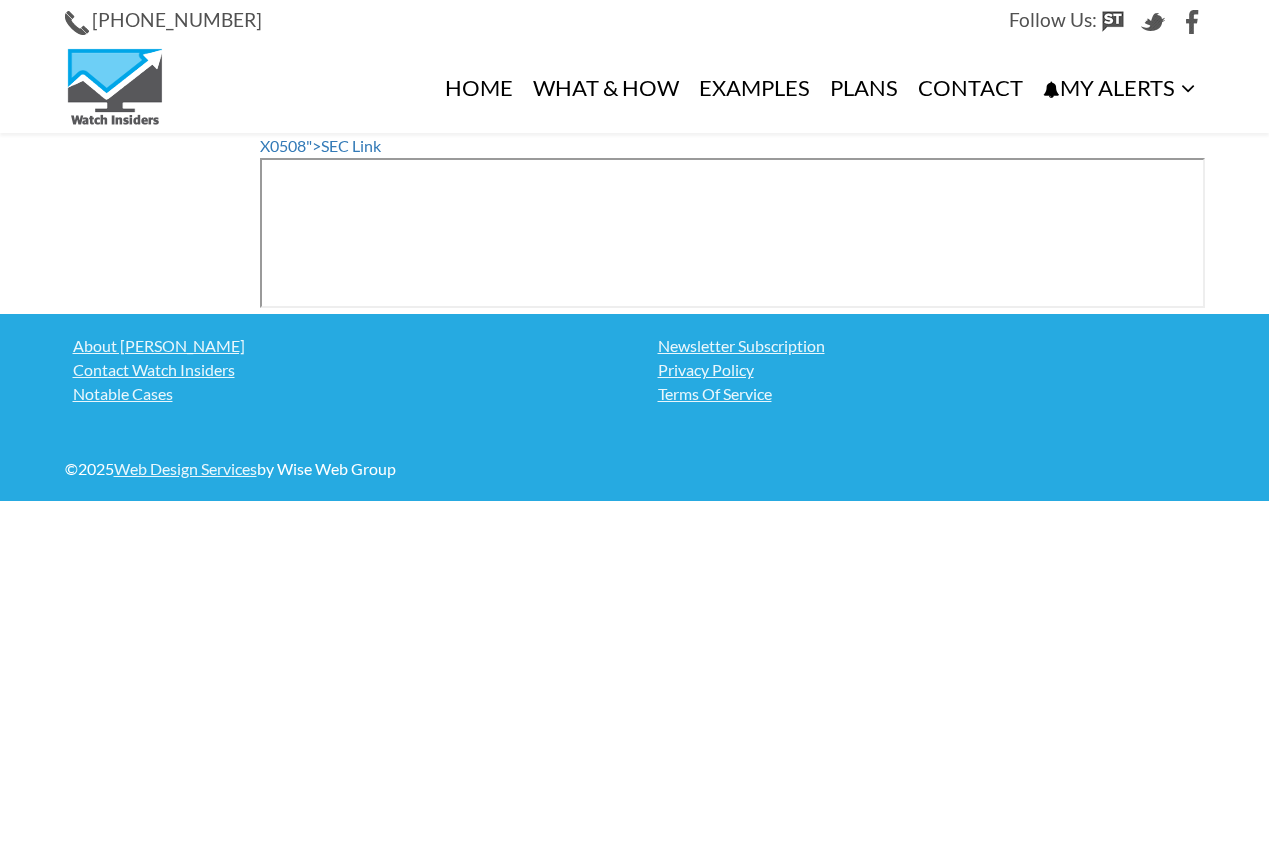 scroll, scrollTop: 0, scrollLeft: 0, axis: both 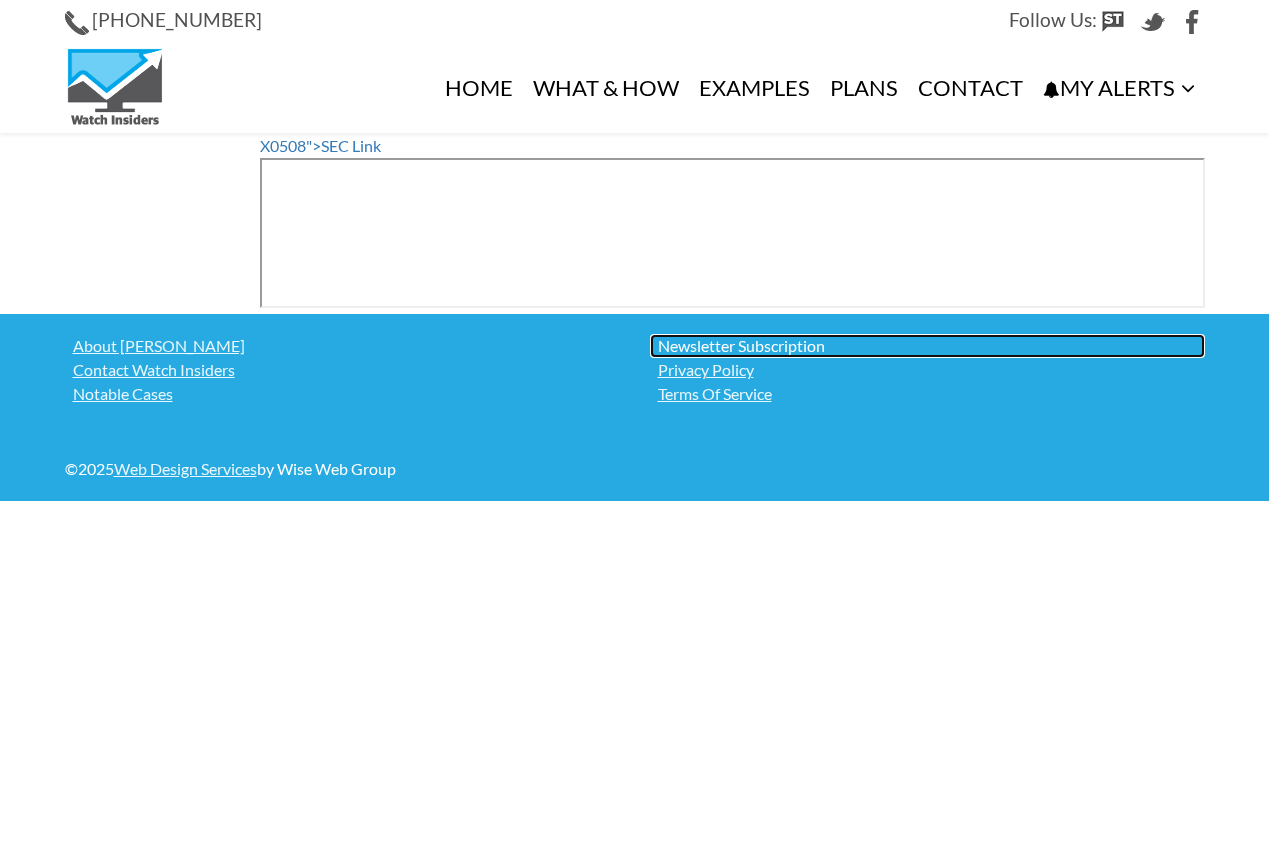 click on "Newsletter Subscription" at bounding box center [927, 346] 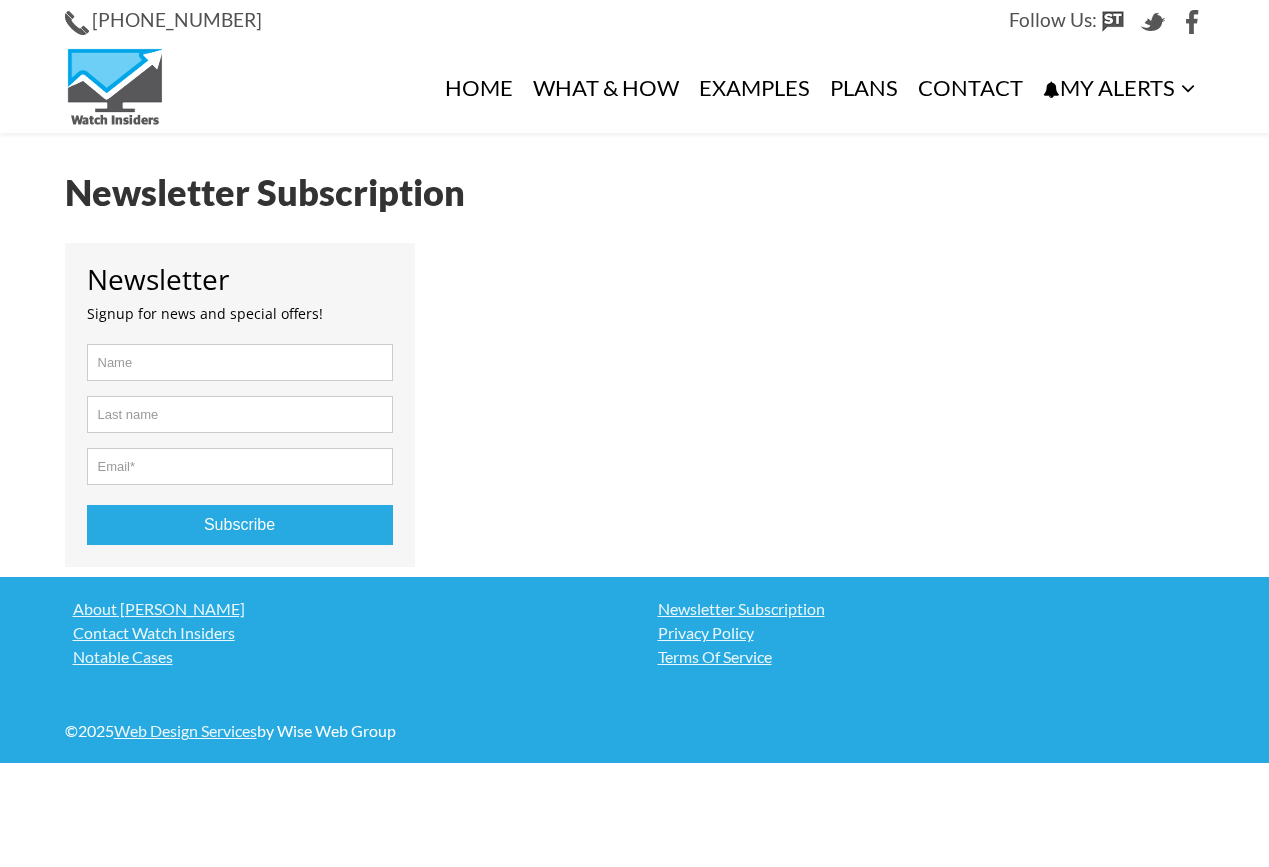 scroll, scrollTop: 0, scrollLeft: 0, axis: both 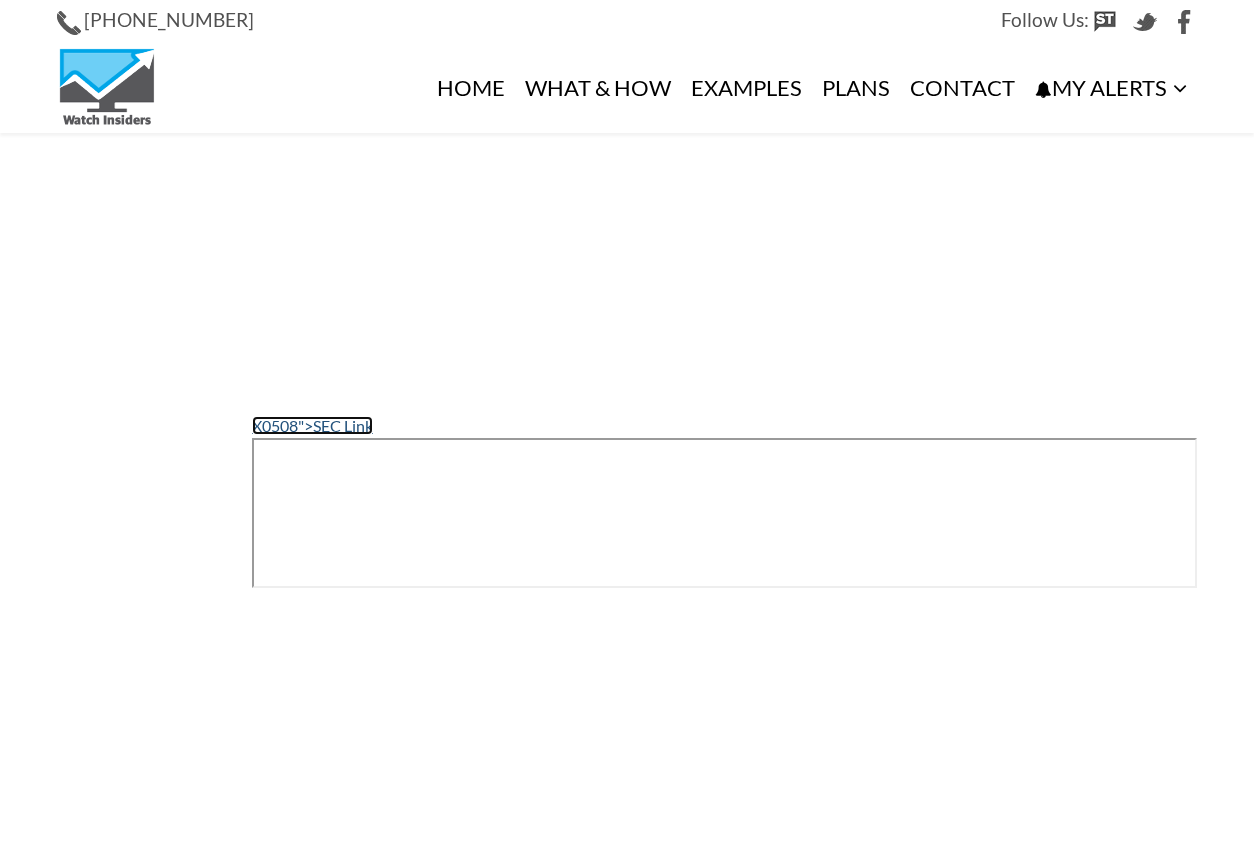 click on "X0508
">SEC Link" at bounding box center [312, 425] 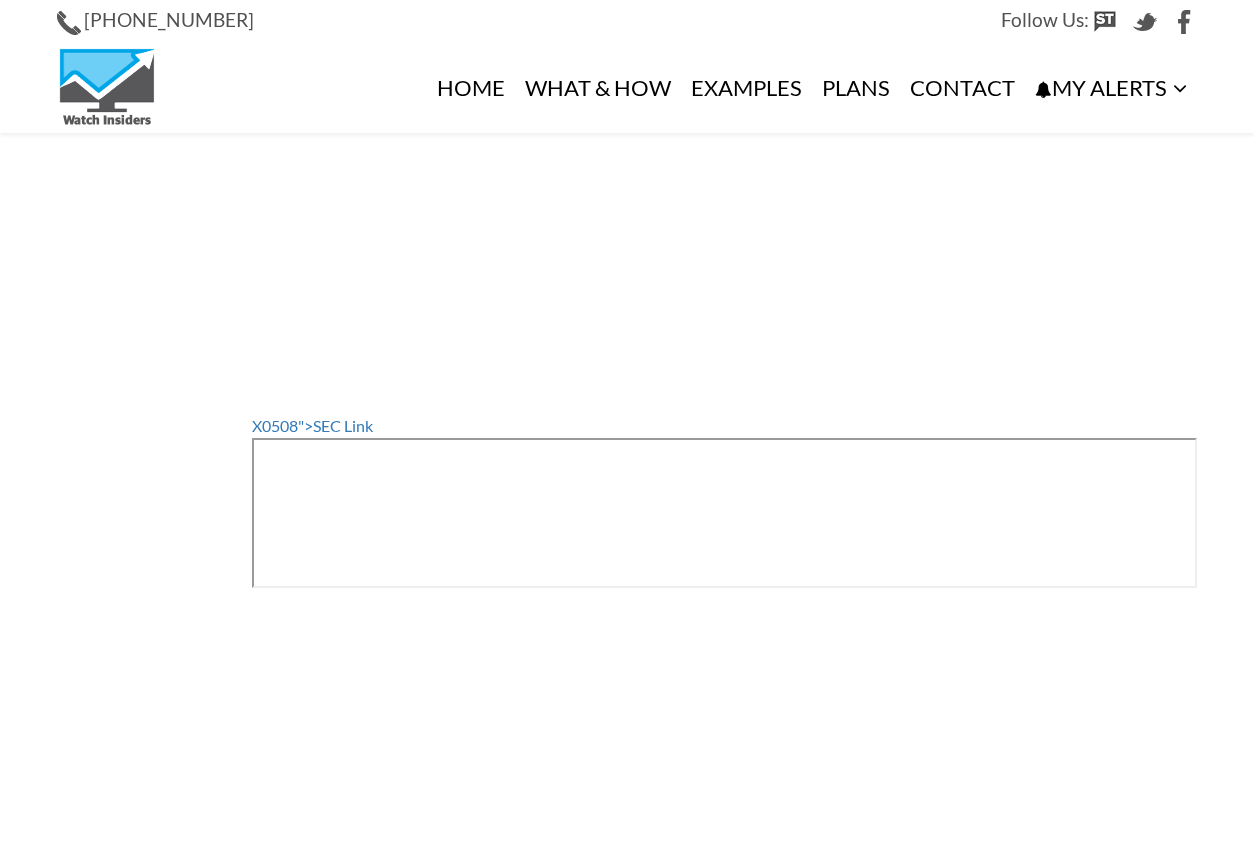 scroll, scrollTop: 0, scrollLeft: 0, axis: both 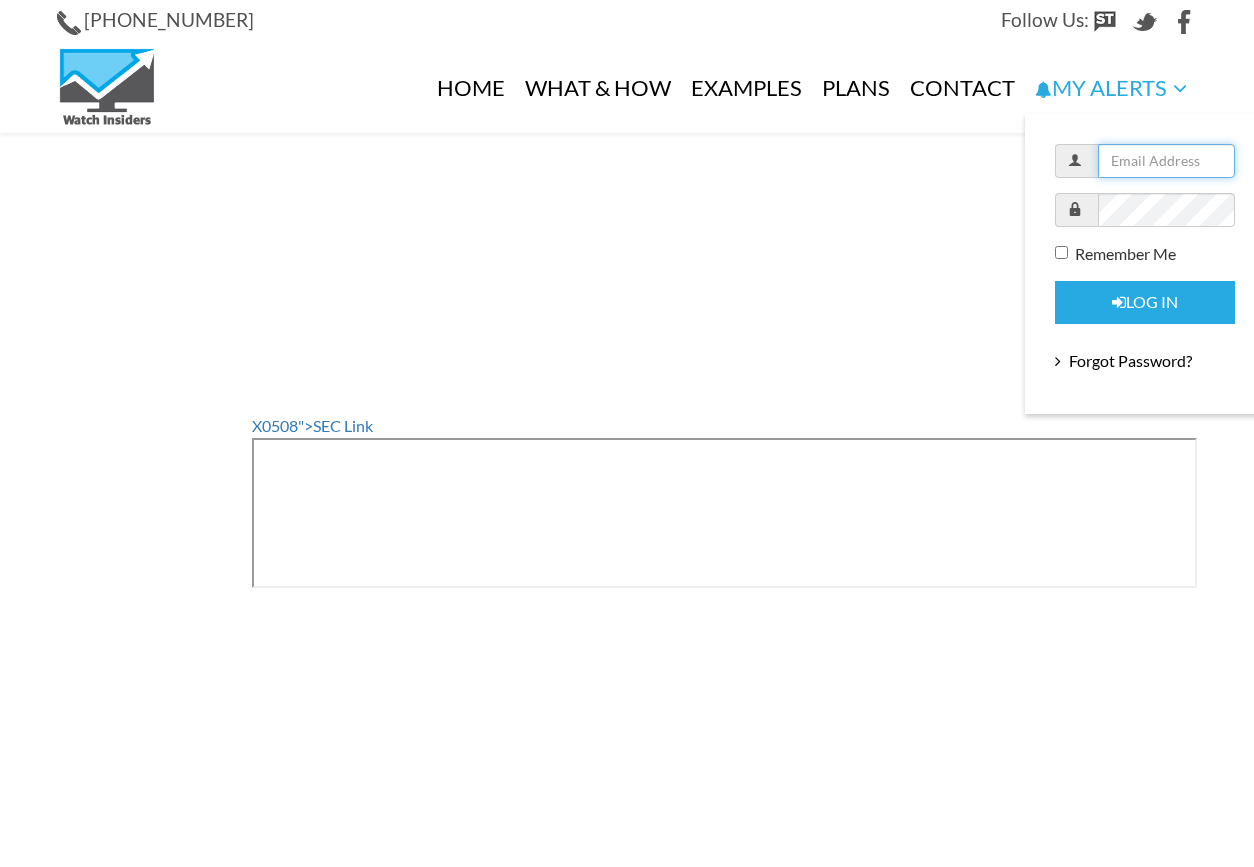 click at bounding box center (1167, 161) 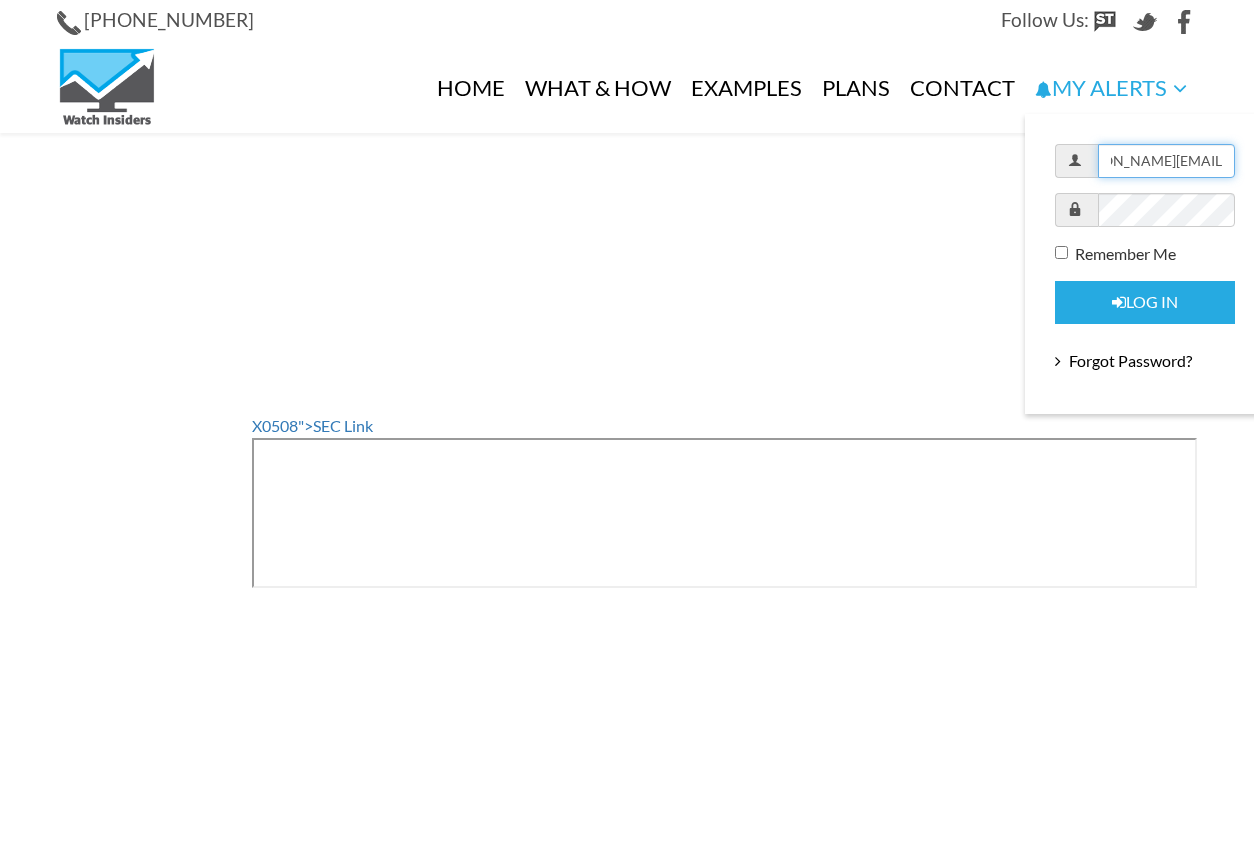 scroll, scrollTop: 0, scrollLeft: 57, axis: horizontal 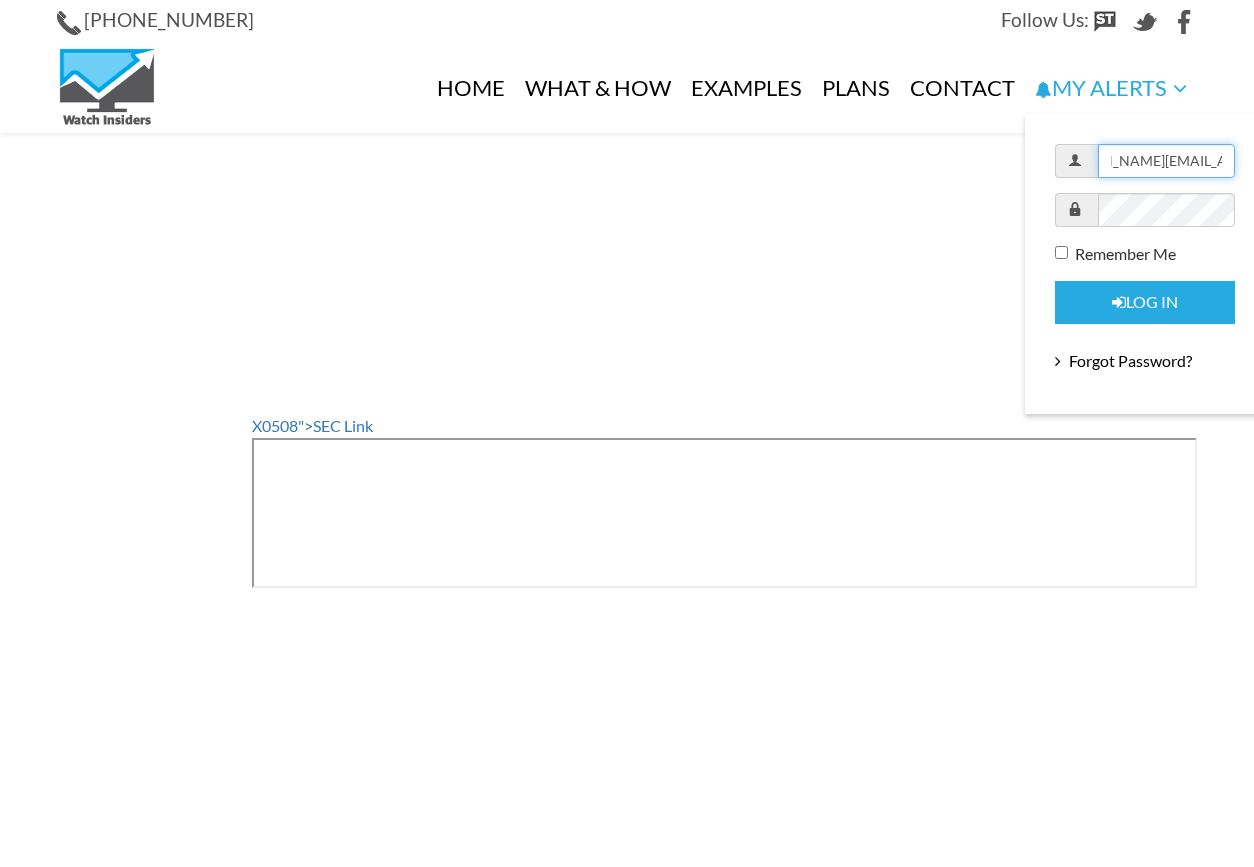 type on "sabrina.du0829@gmail.com" 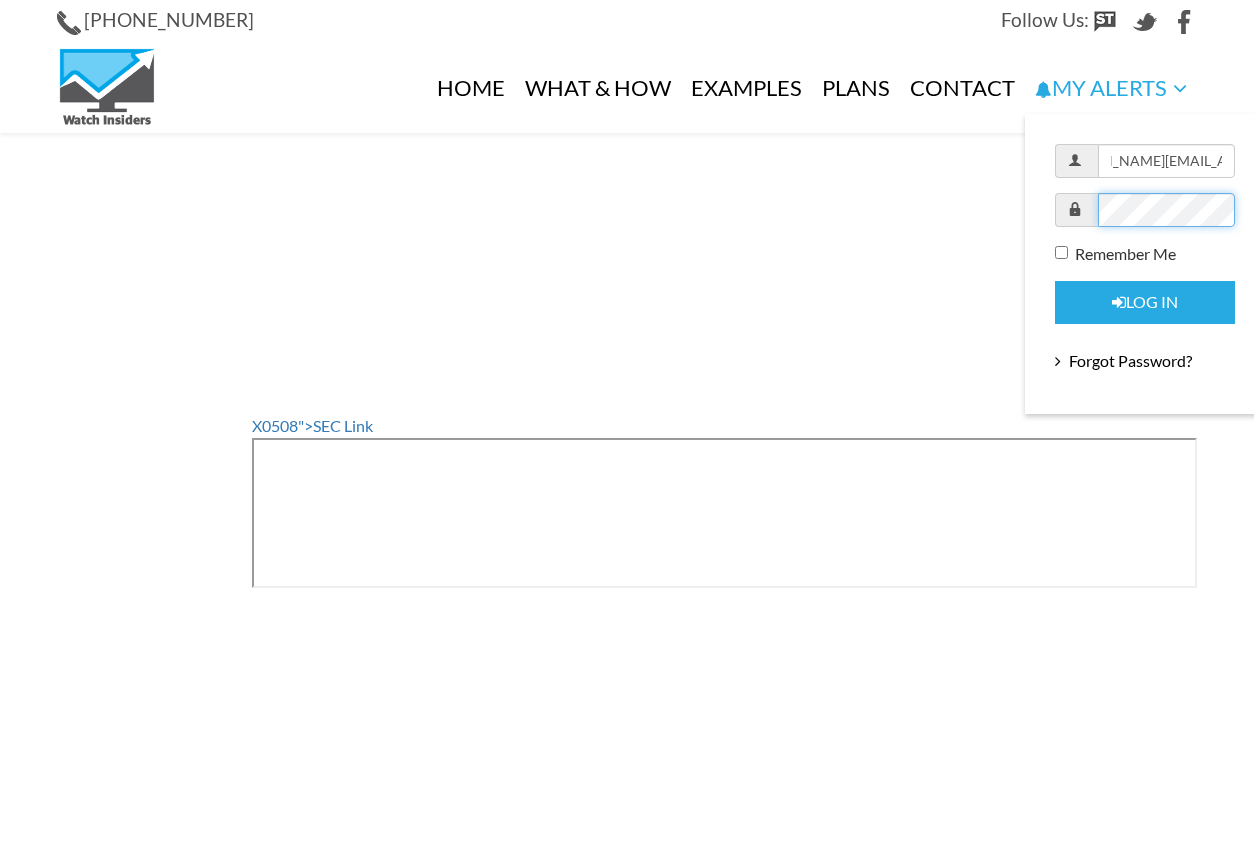 scroll, scrollTop: 0, scrollLeft: 0, axis: both 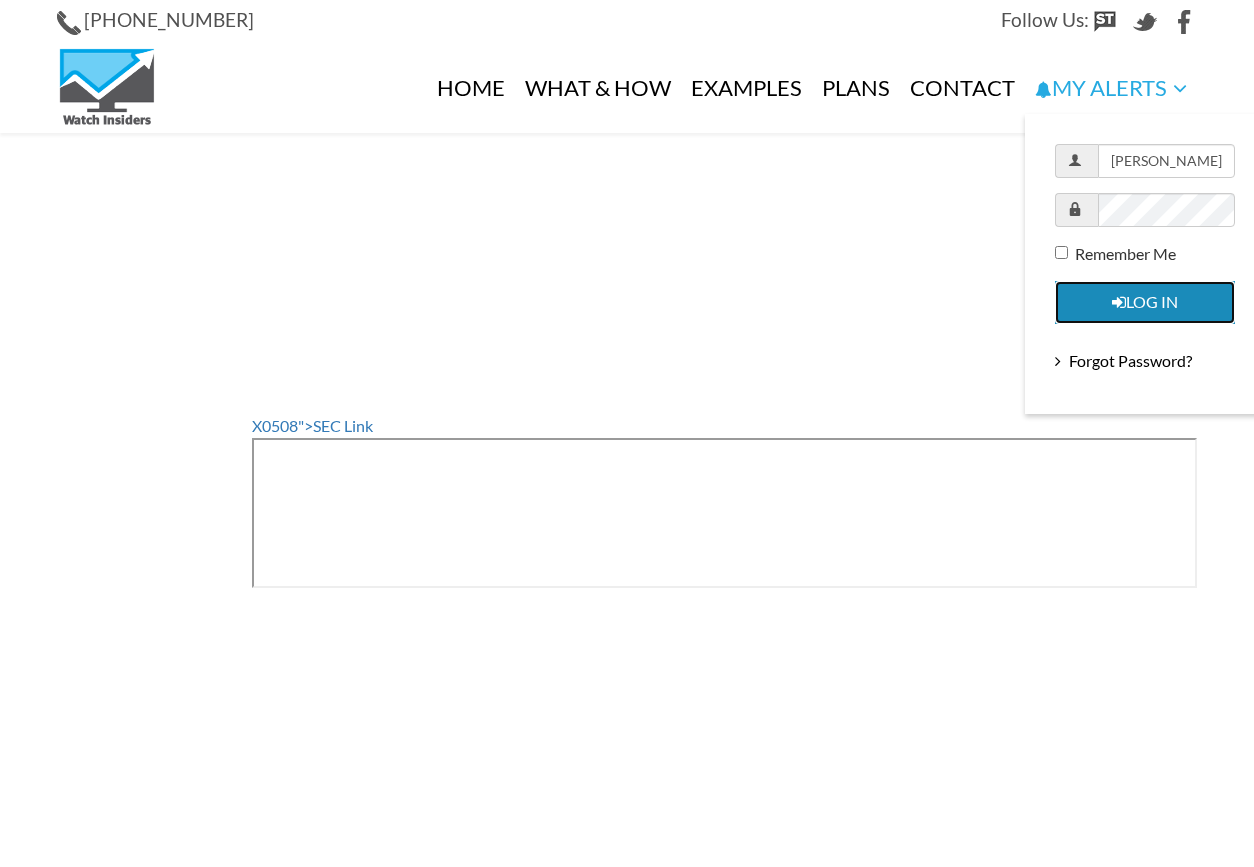 click at bounding box center (1119, 303) 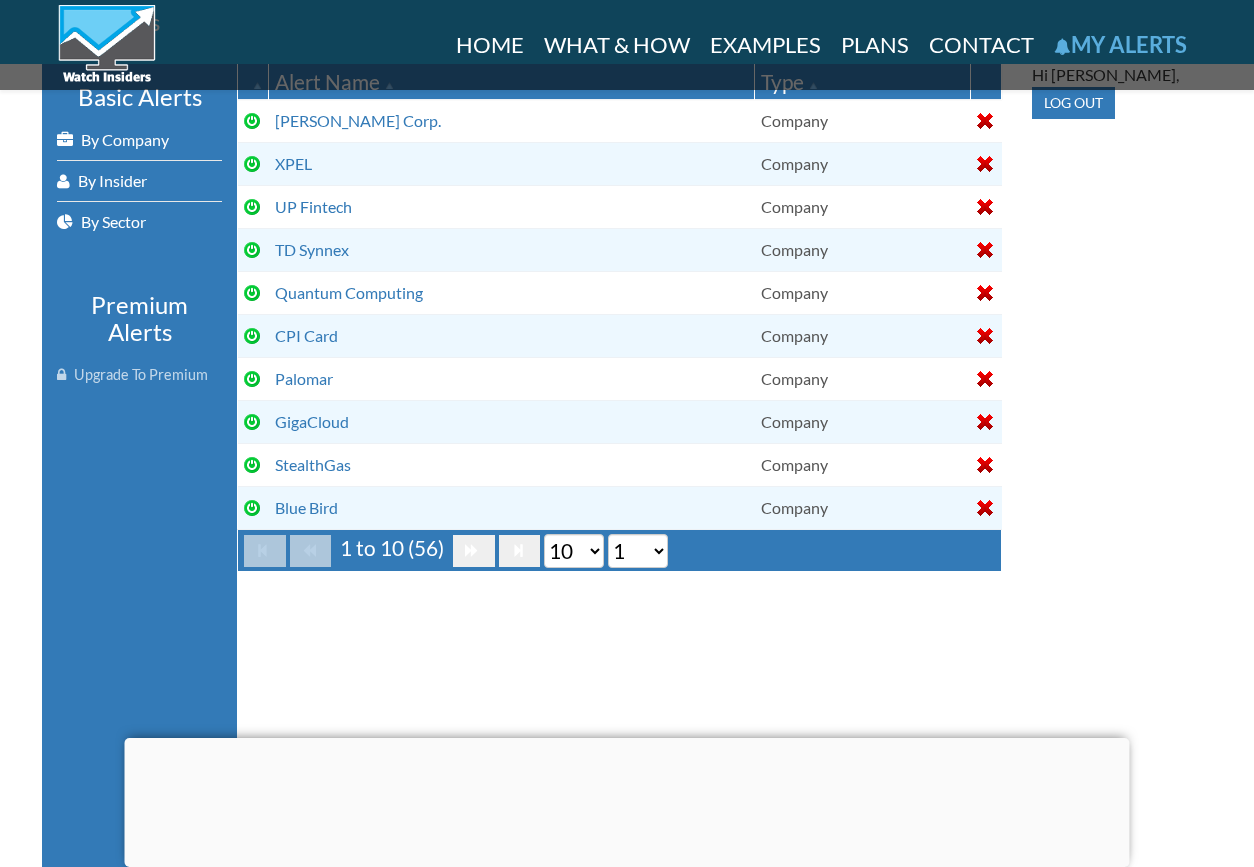 scroll, scrollTop: 436, scrollLeft: 0, axis: vertical 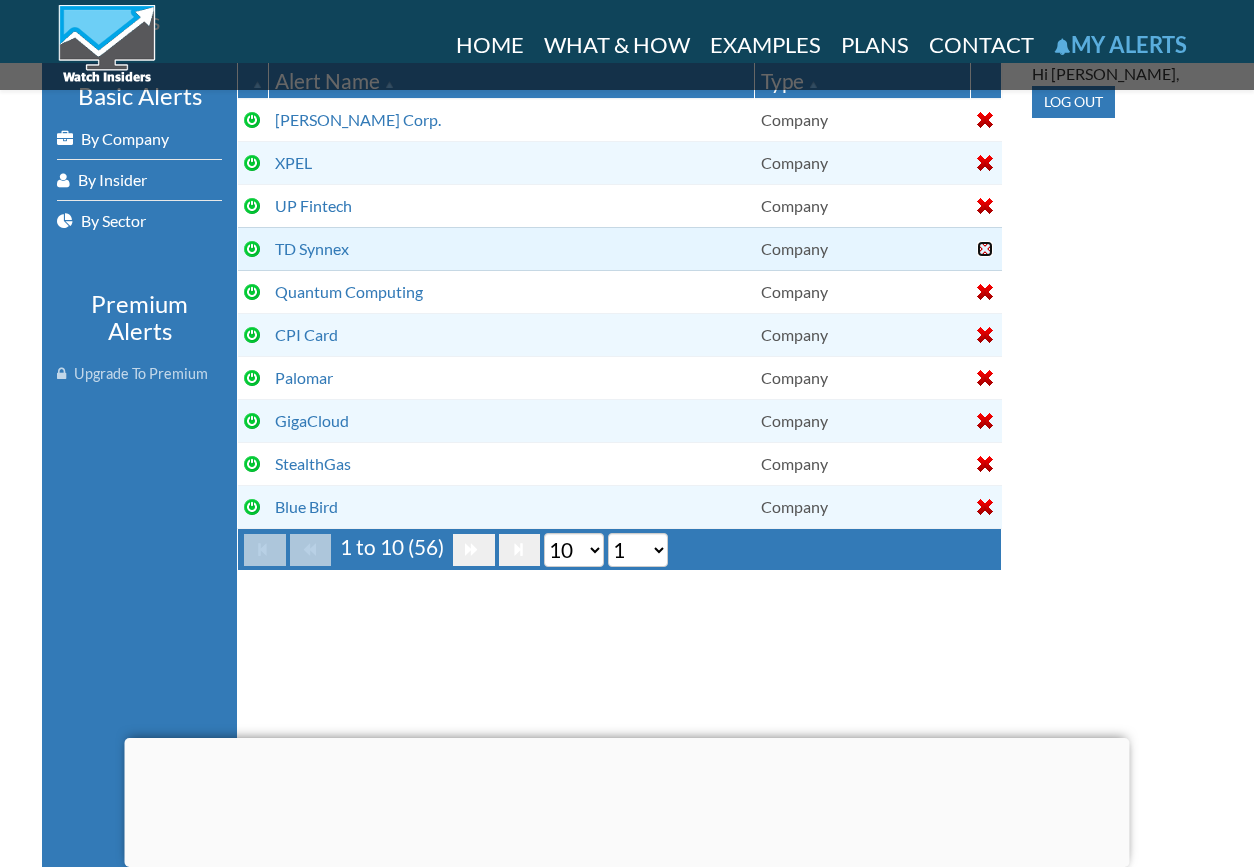 click at bounding box center (985, 249) 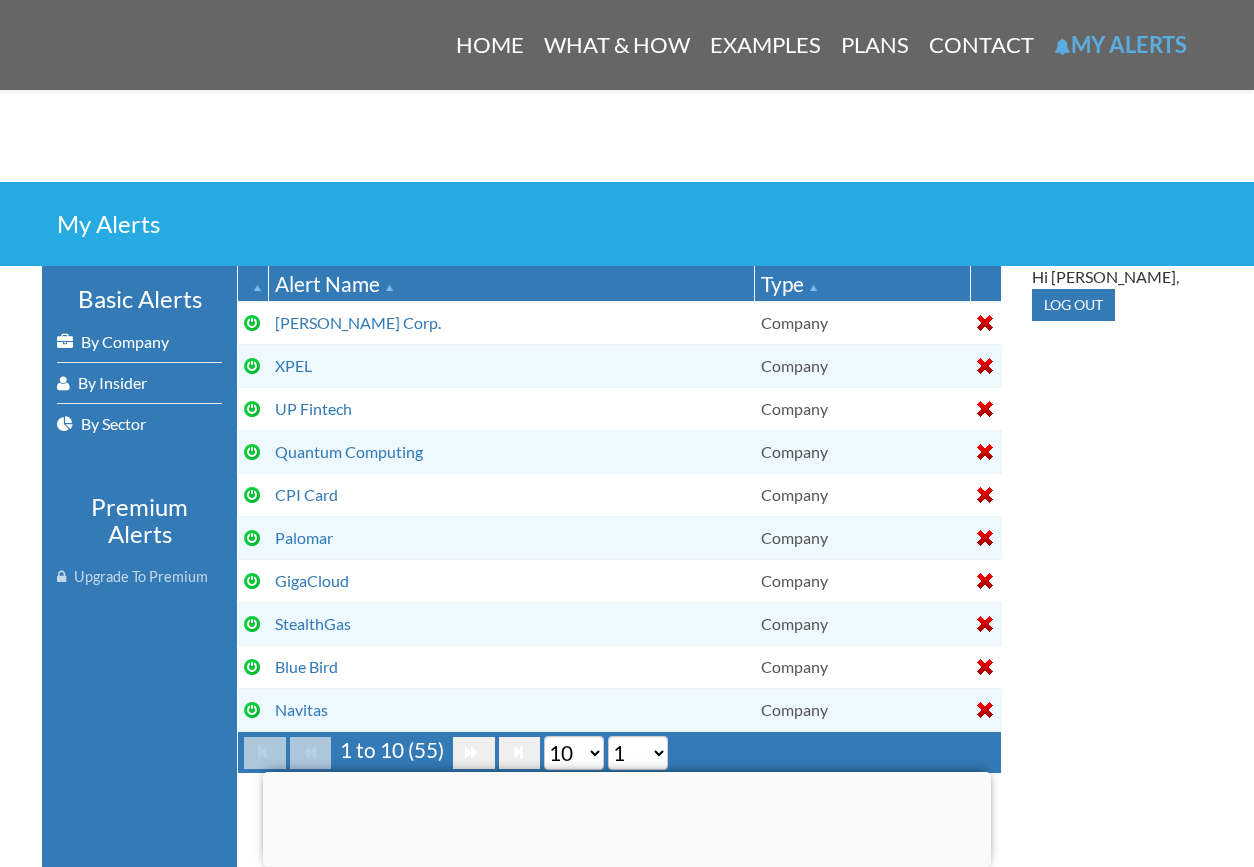 scroll, scrollTop: 236, scrollLeft: 0, axis: vertical 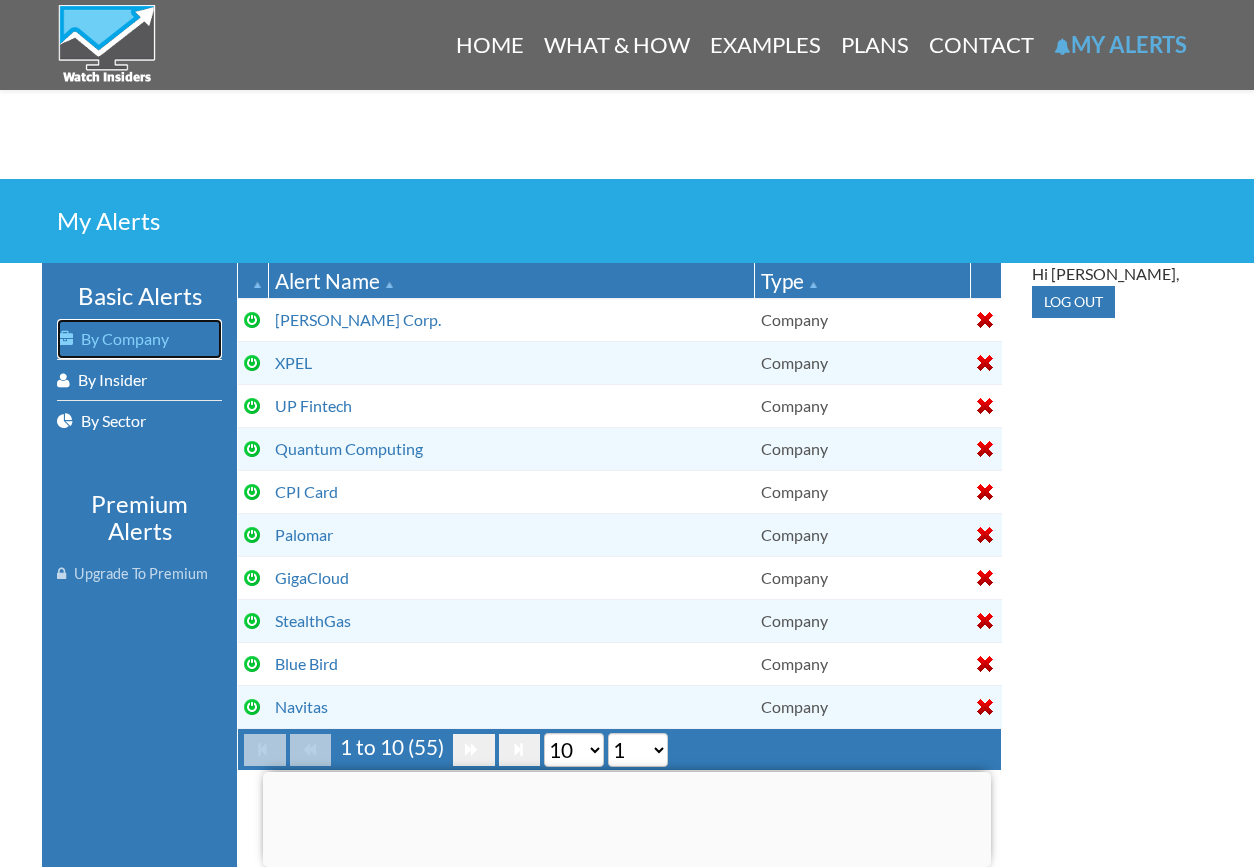 click on "By Company" at bounding box center [139, 339] 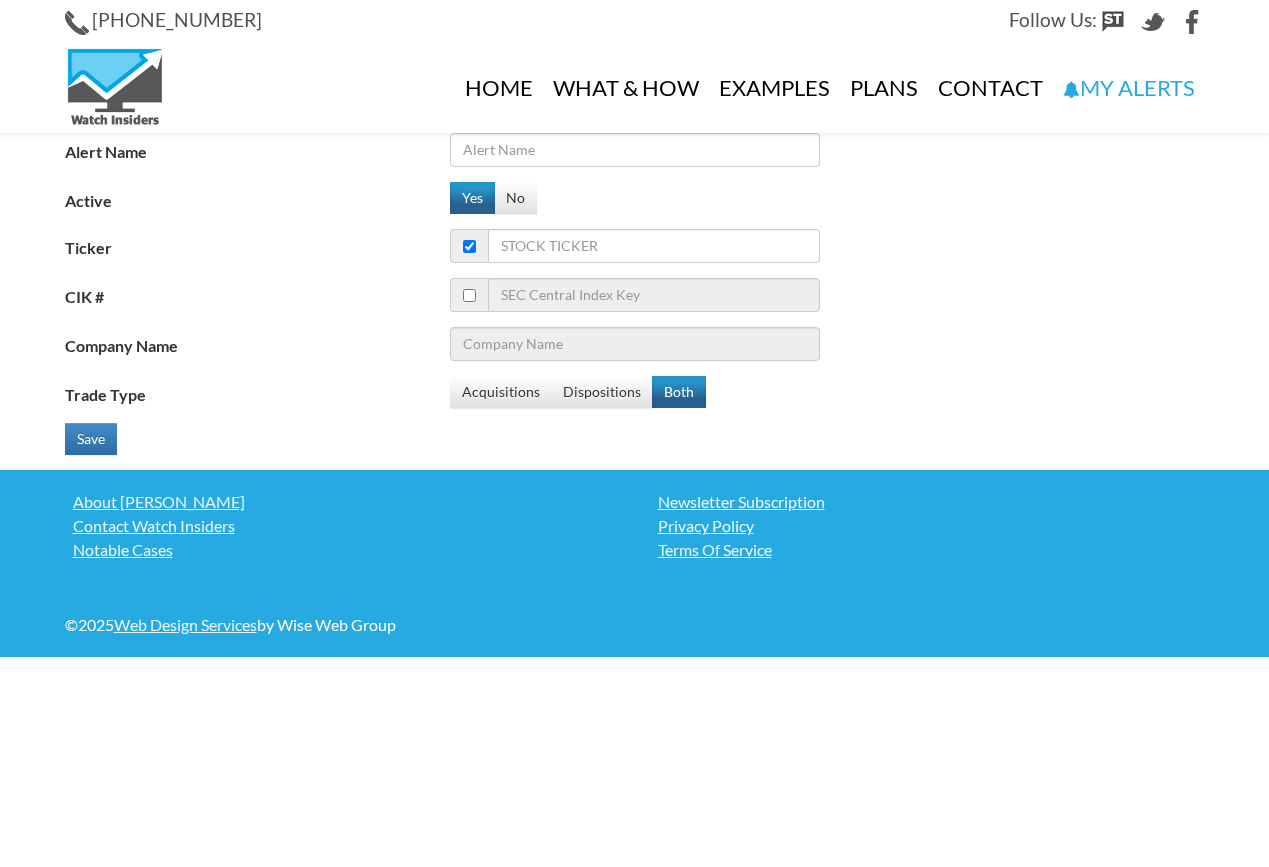 scroll, scrollTop: 0, scrollLeft: 0, axis: both 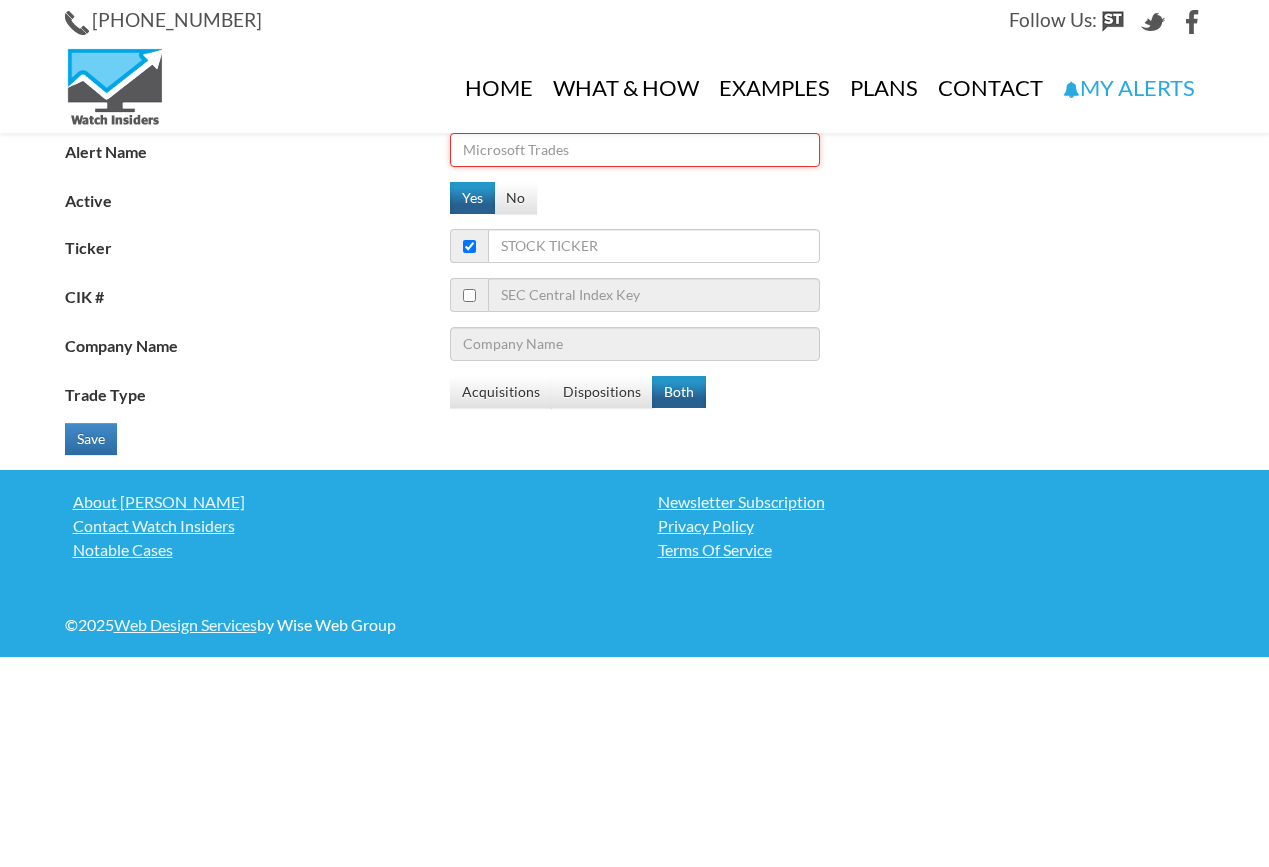 click on "Alert Name" at bounding box center [635, 150] 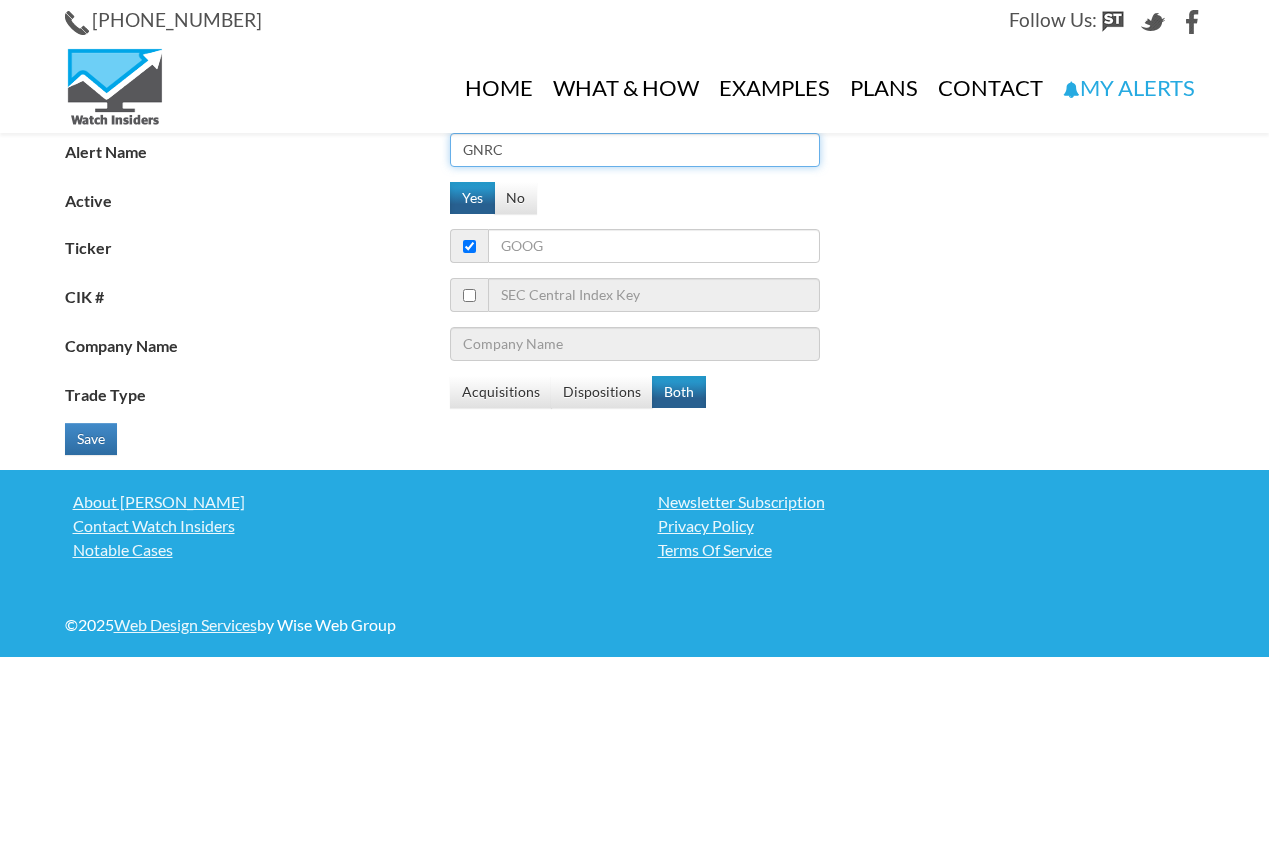 type on "GNRC" 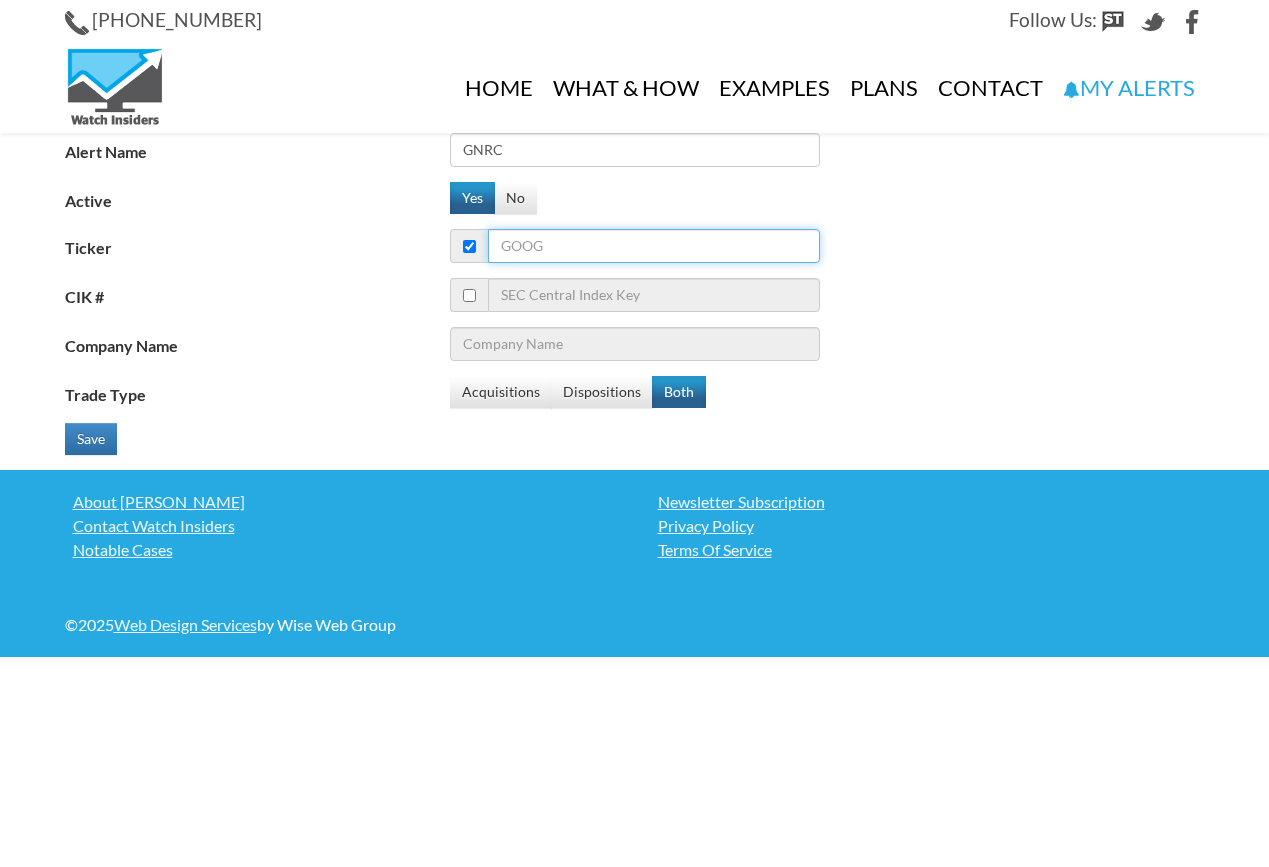 click on "Ticker" at bounding box center (654, 246) 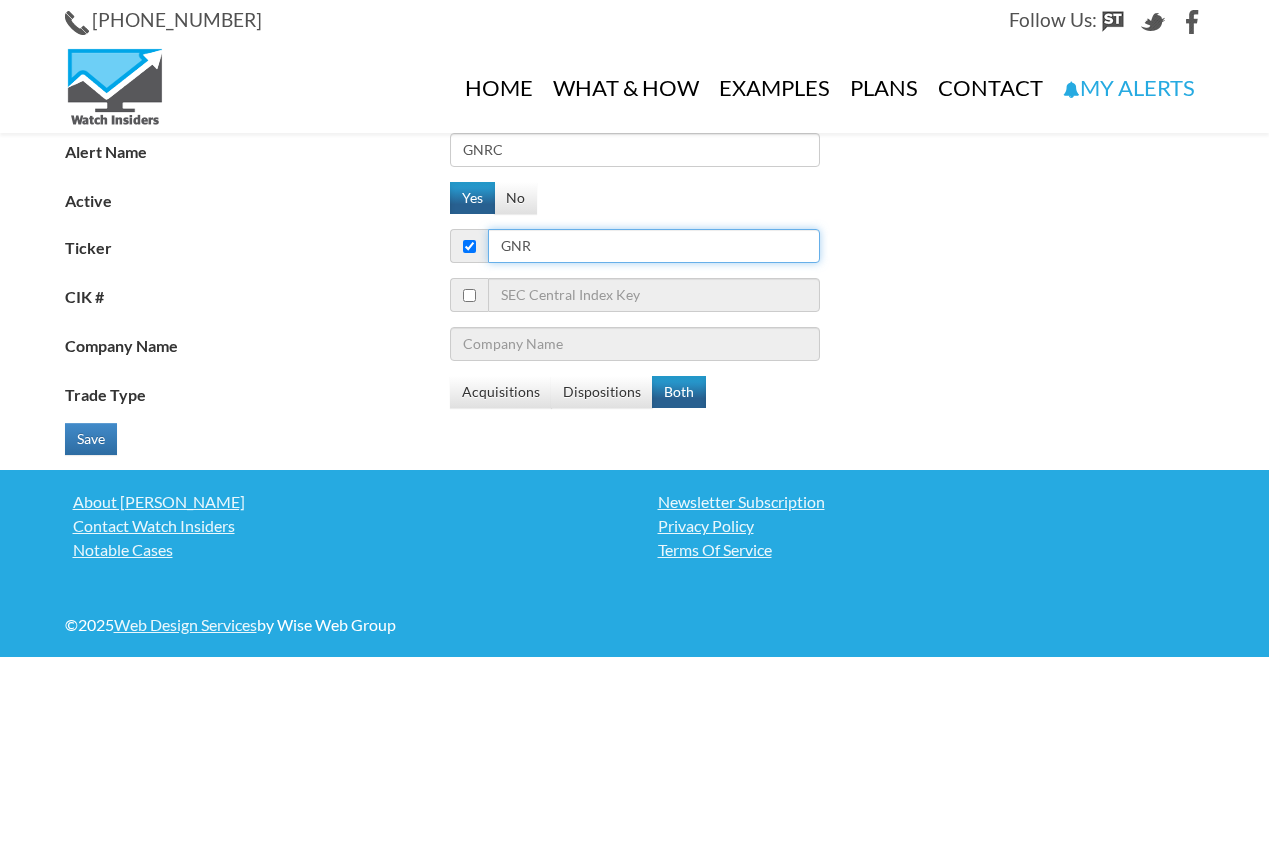type on "GNRC" 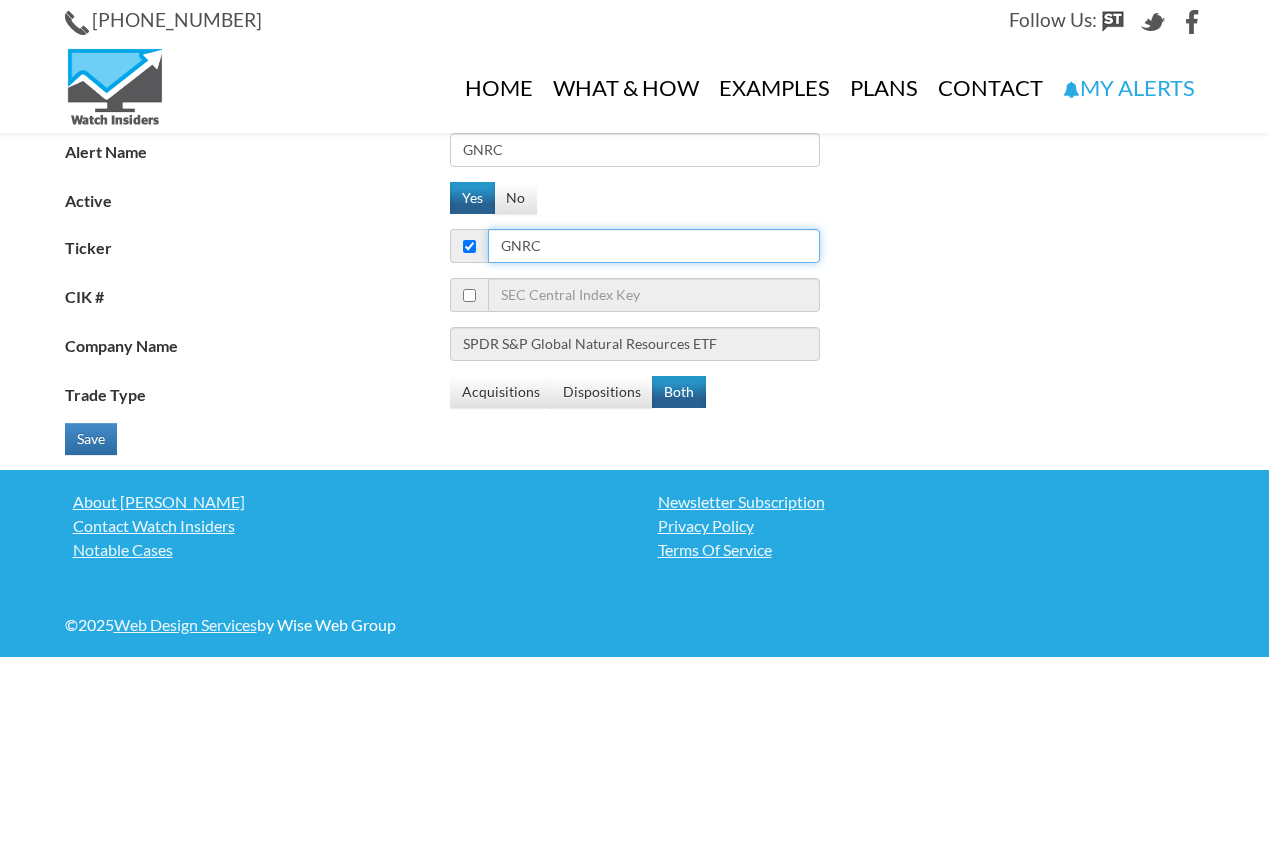 type on "Generac Holdings Inc" 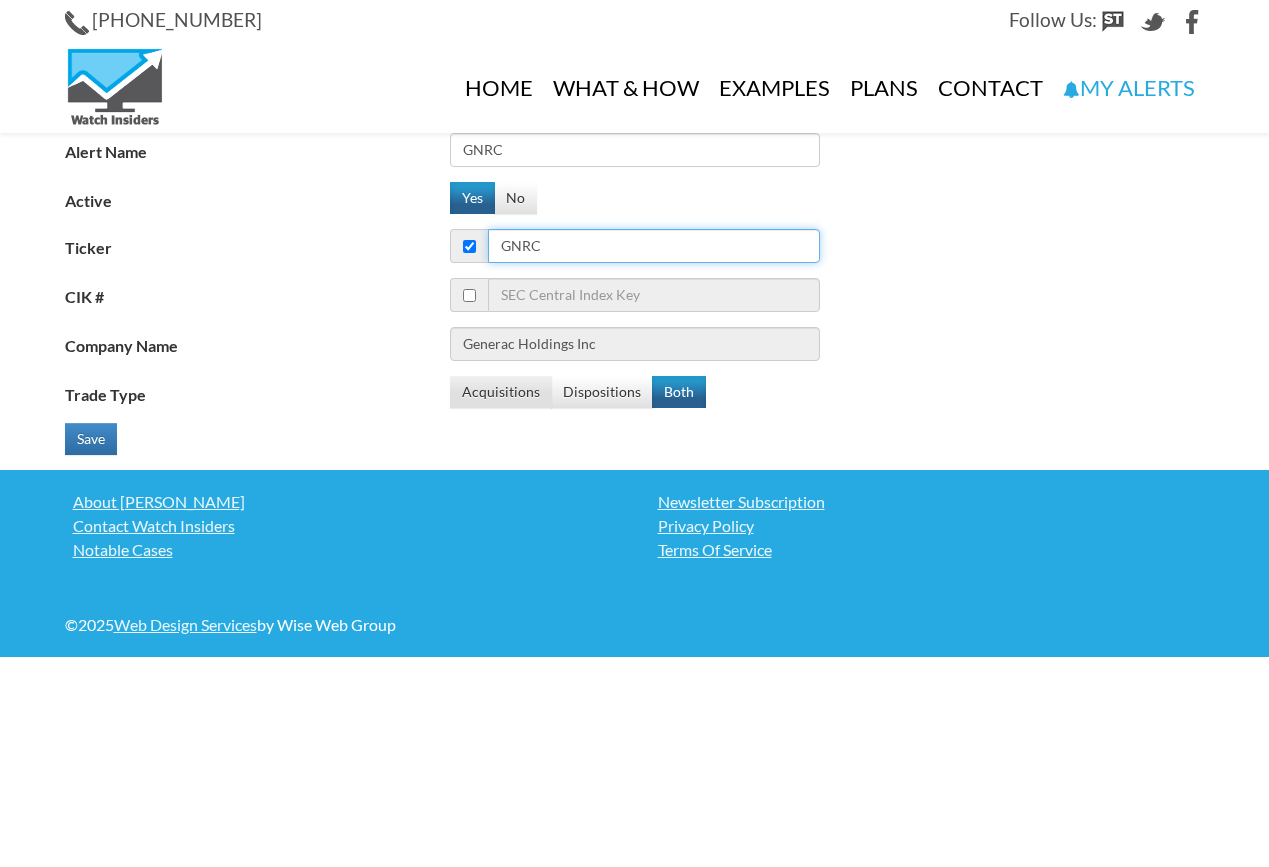 type on "GNRC" 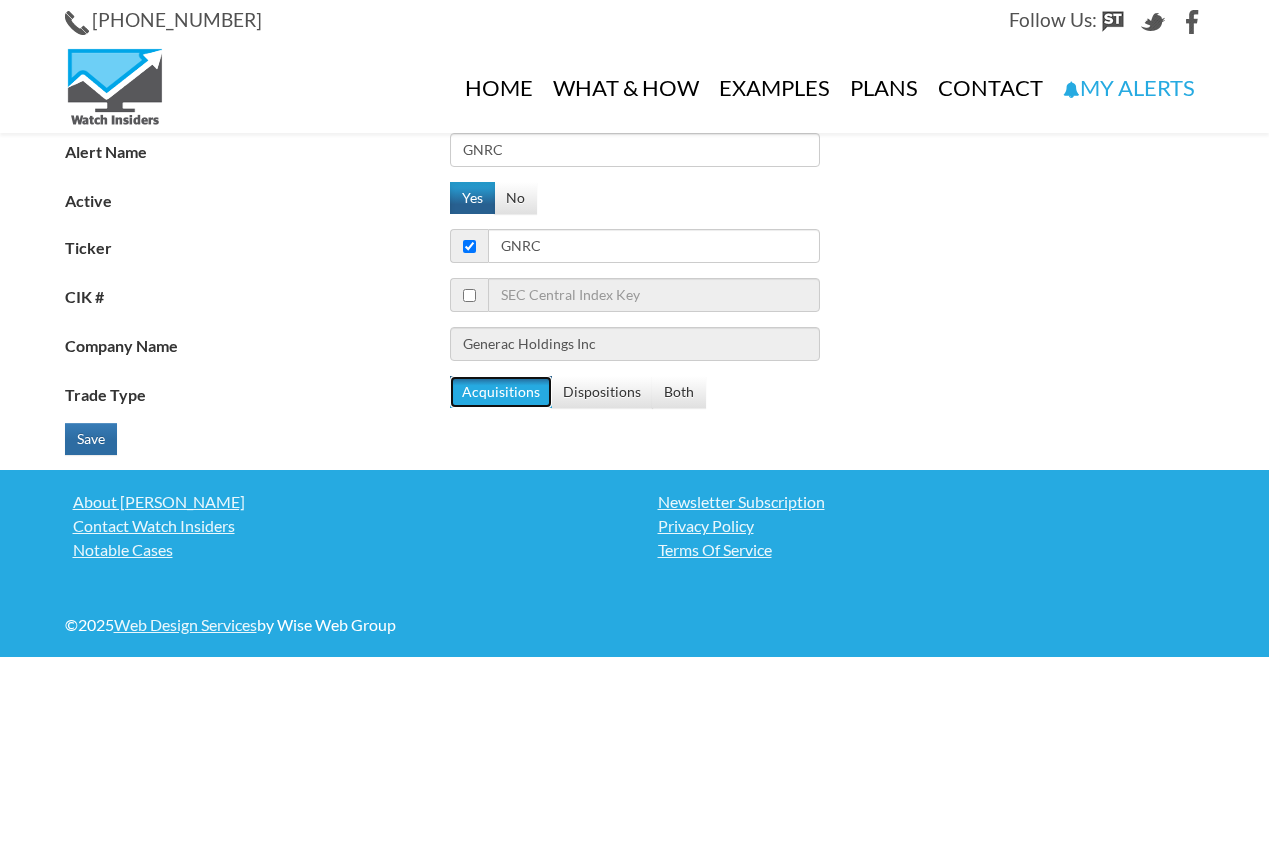 click on "Save" at bounding box center (91, 439) 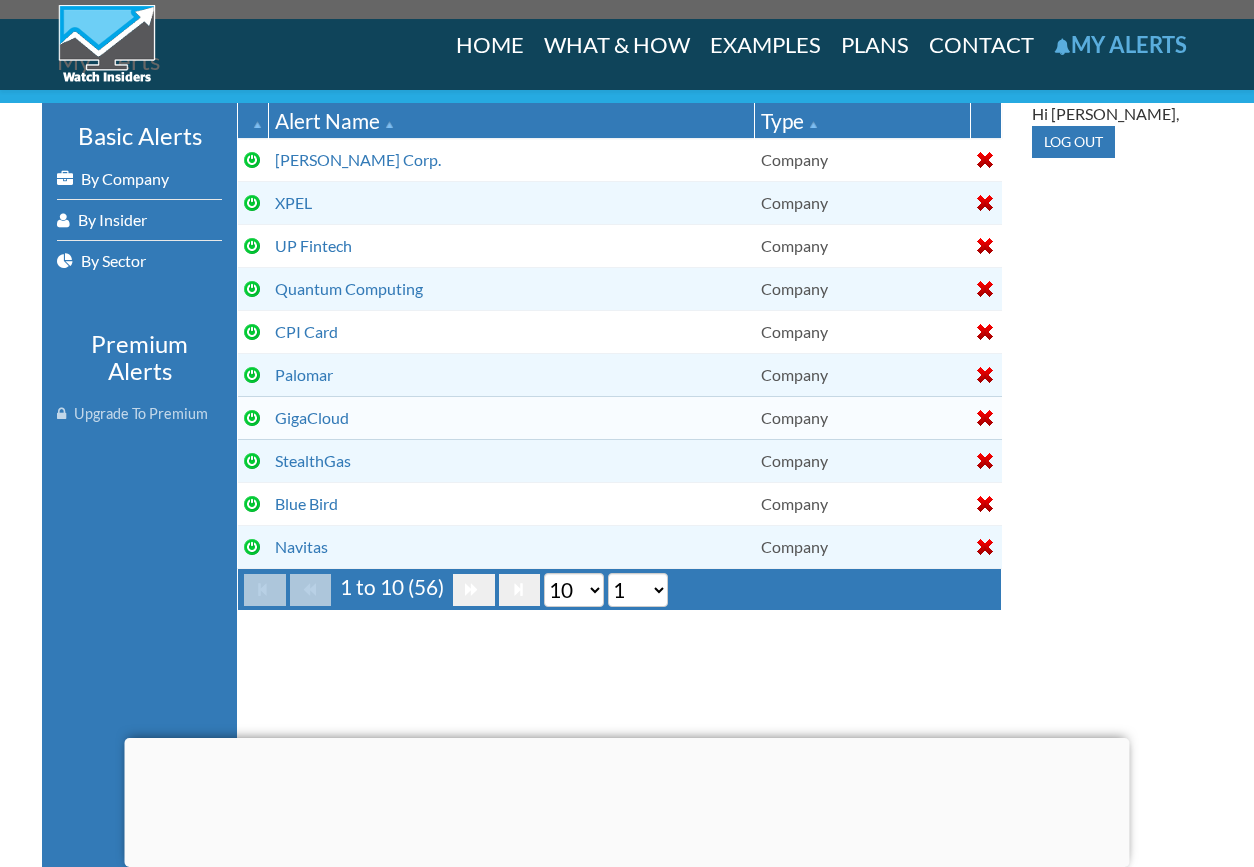 scroll, scrollTop: 388, scrollLeft: 0, axis: vertical 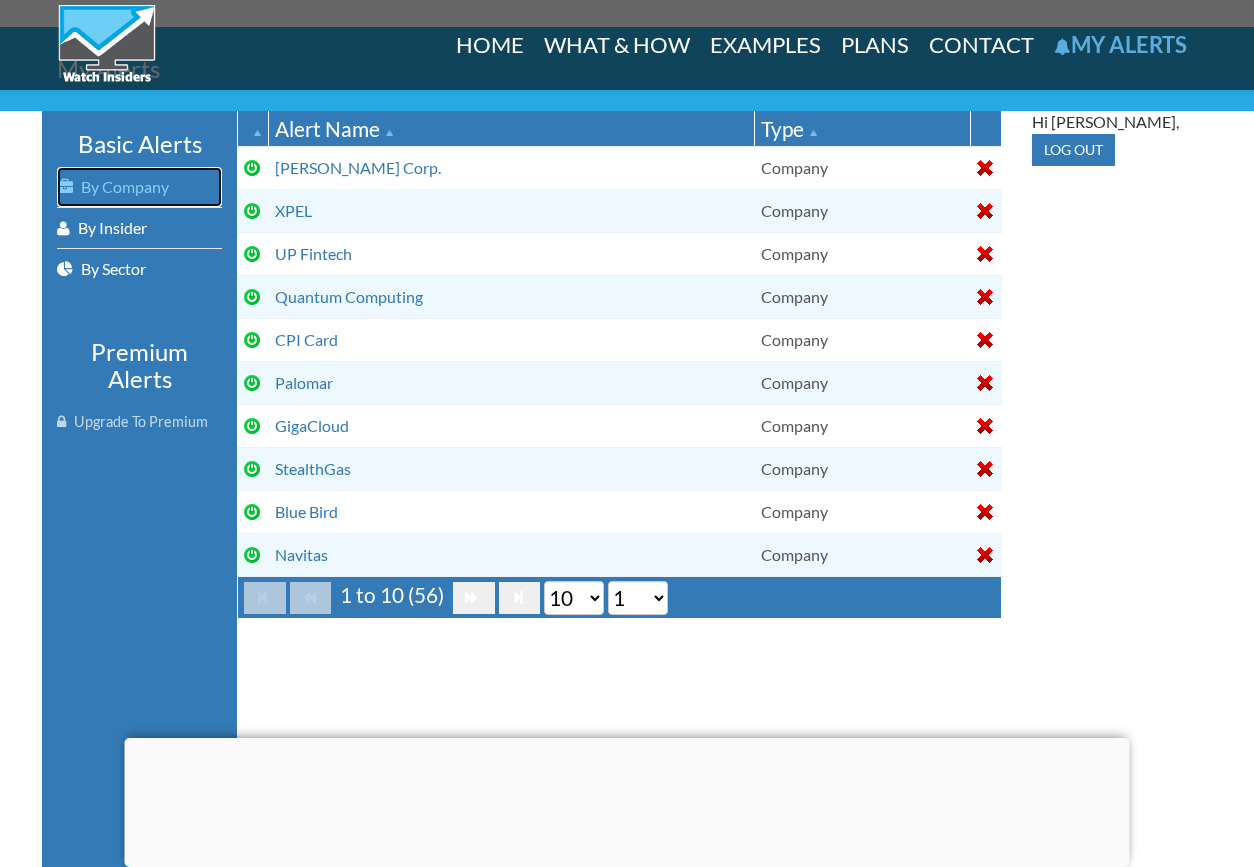 click on "By Company" at bounding box center (139, 187) 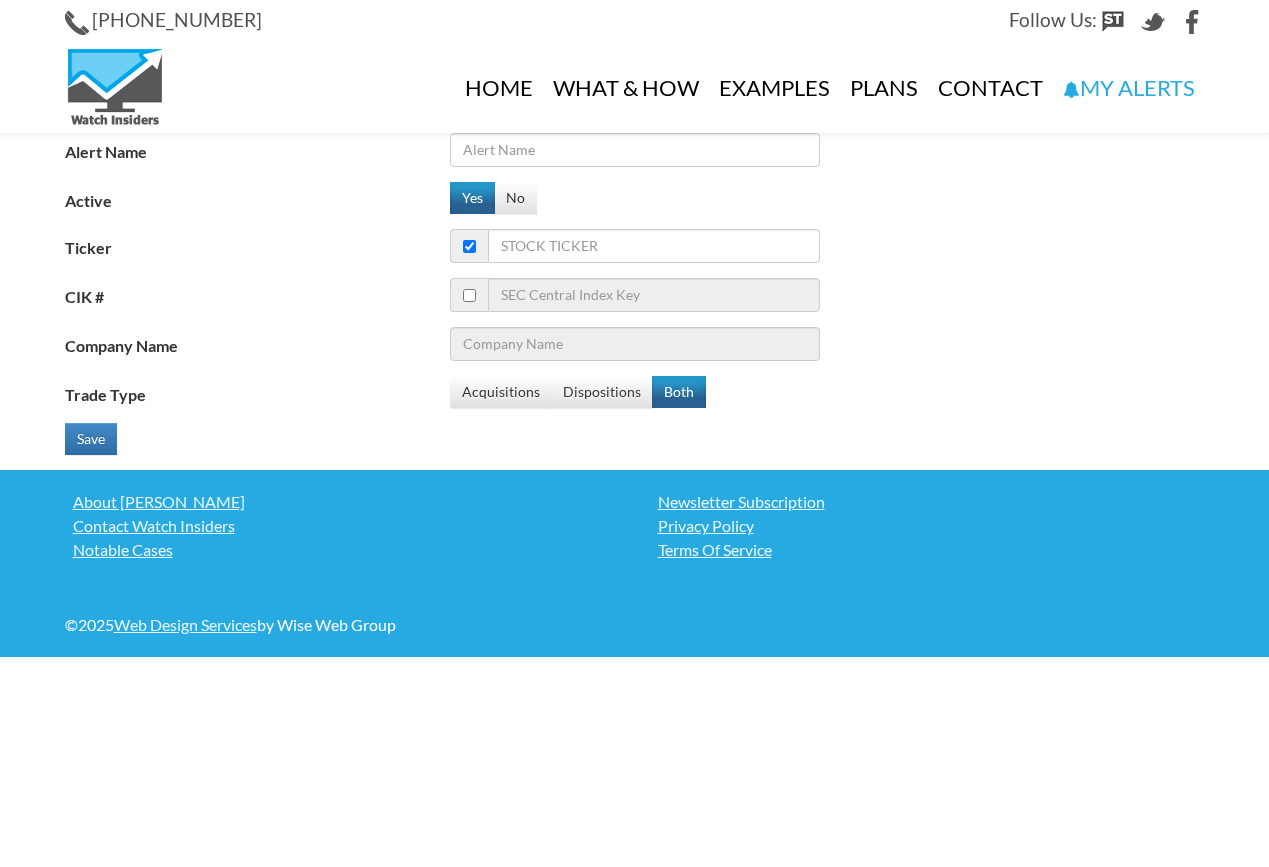 scroll, scrollTop: 0, scrollLeft: 0, axis: both 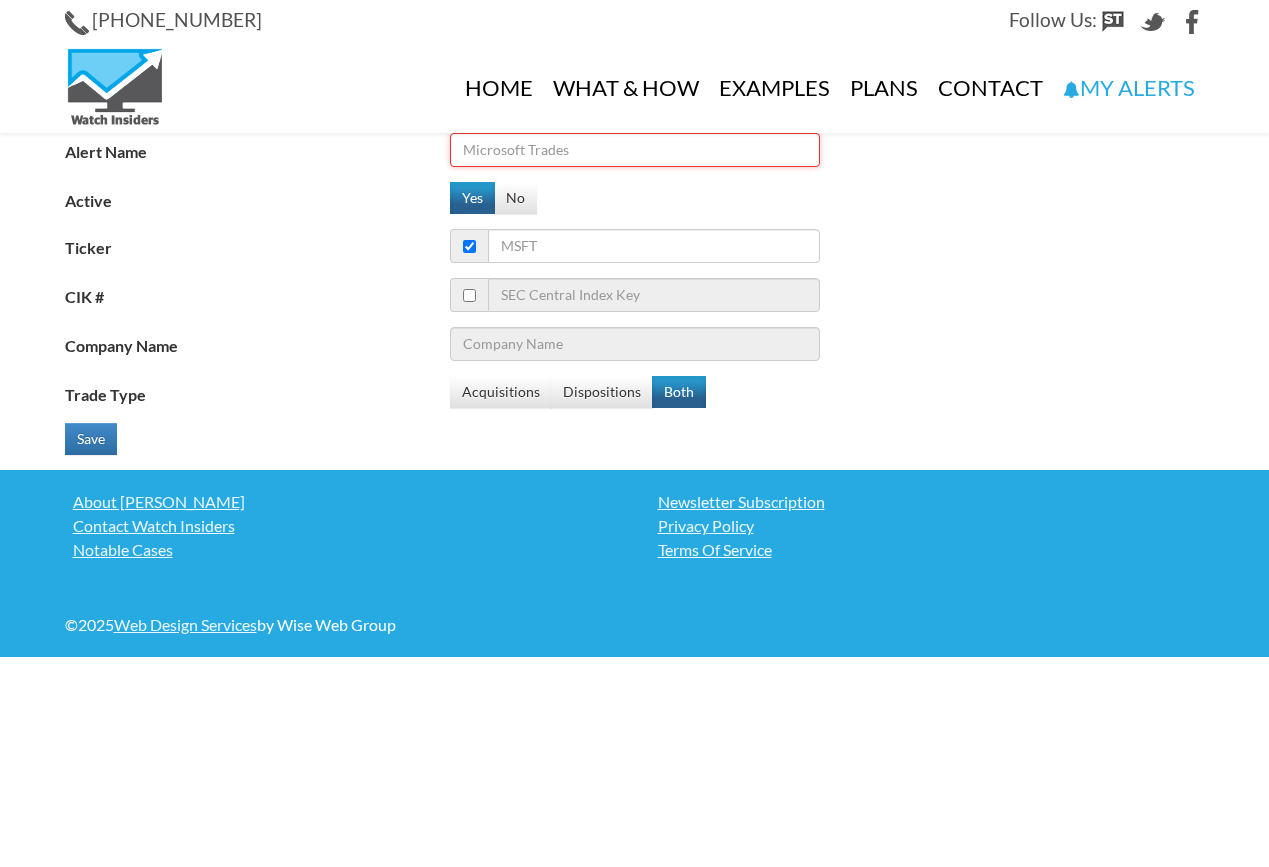 click on "Alert Name" at bounding box center [635, 150] 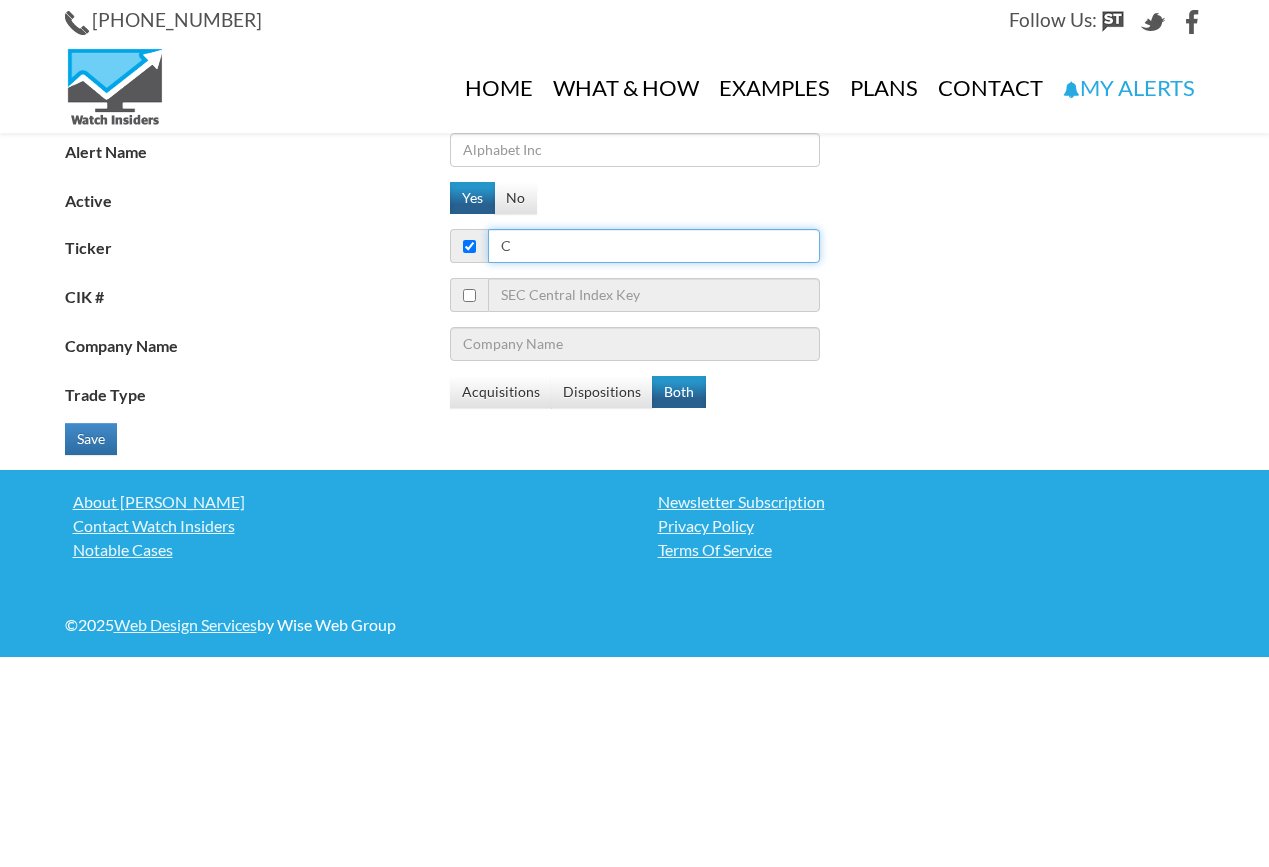 type on "CR" 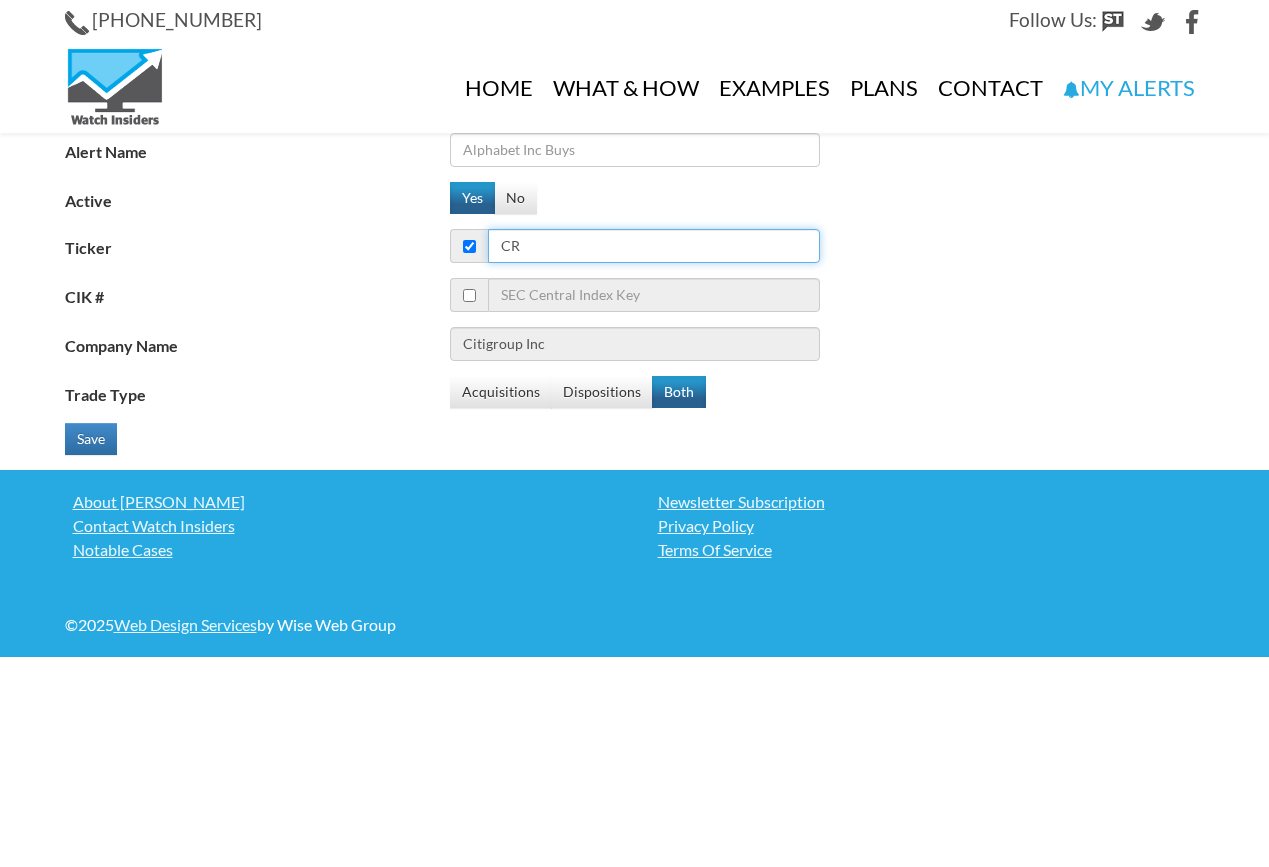 type on "Crane Co" 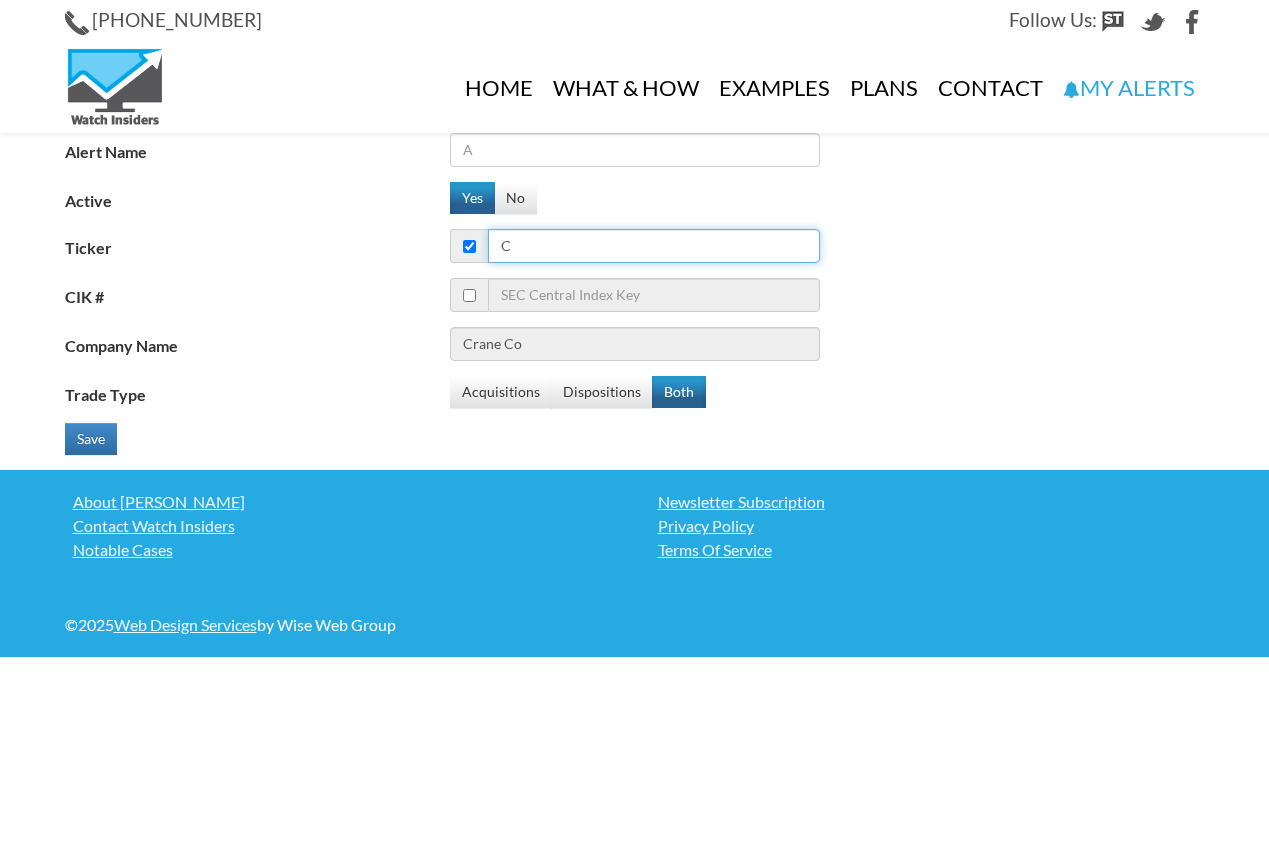 type on "CP" 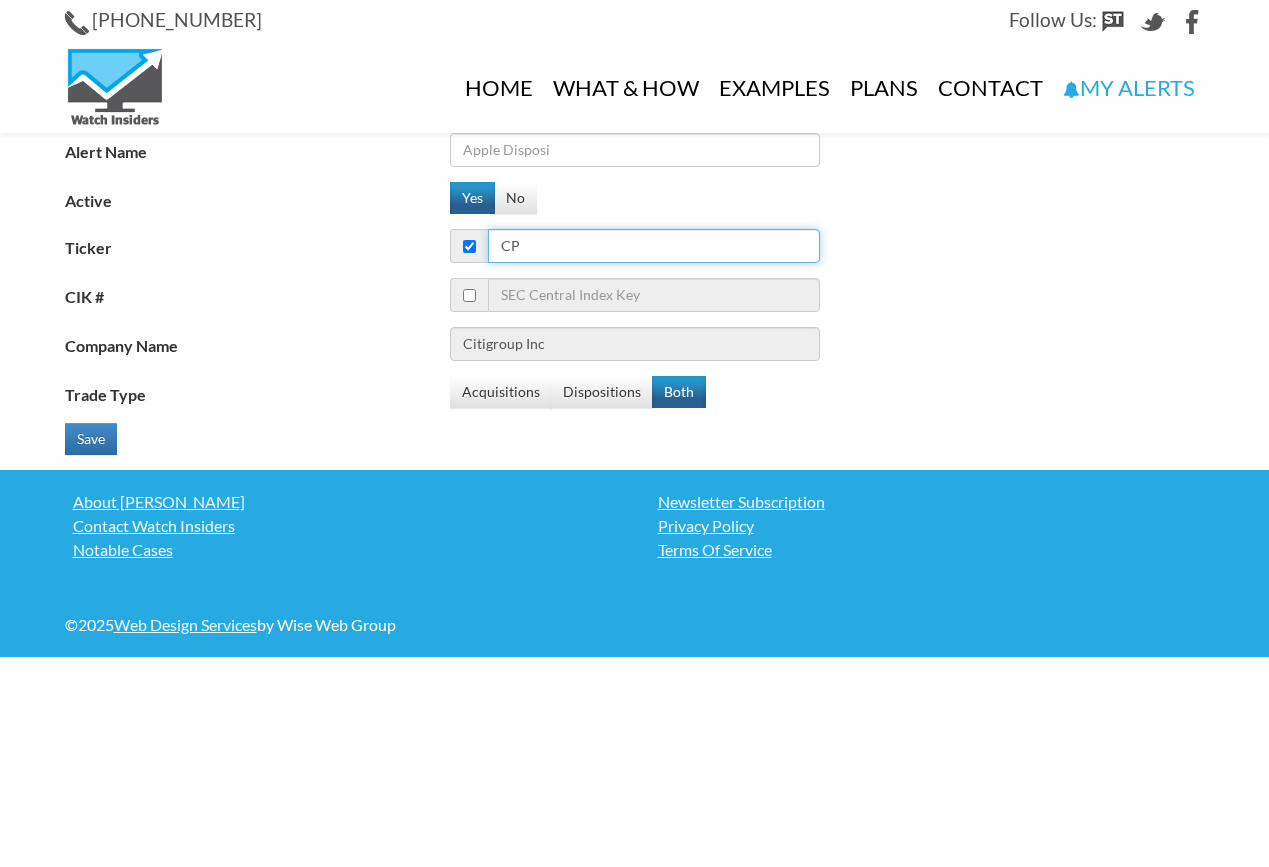 type on "Crane Co" 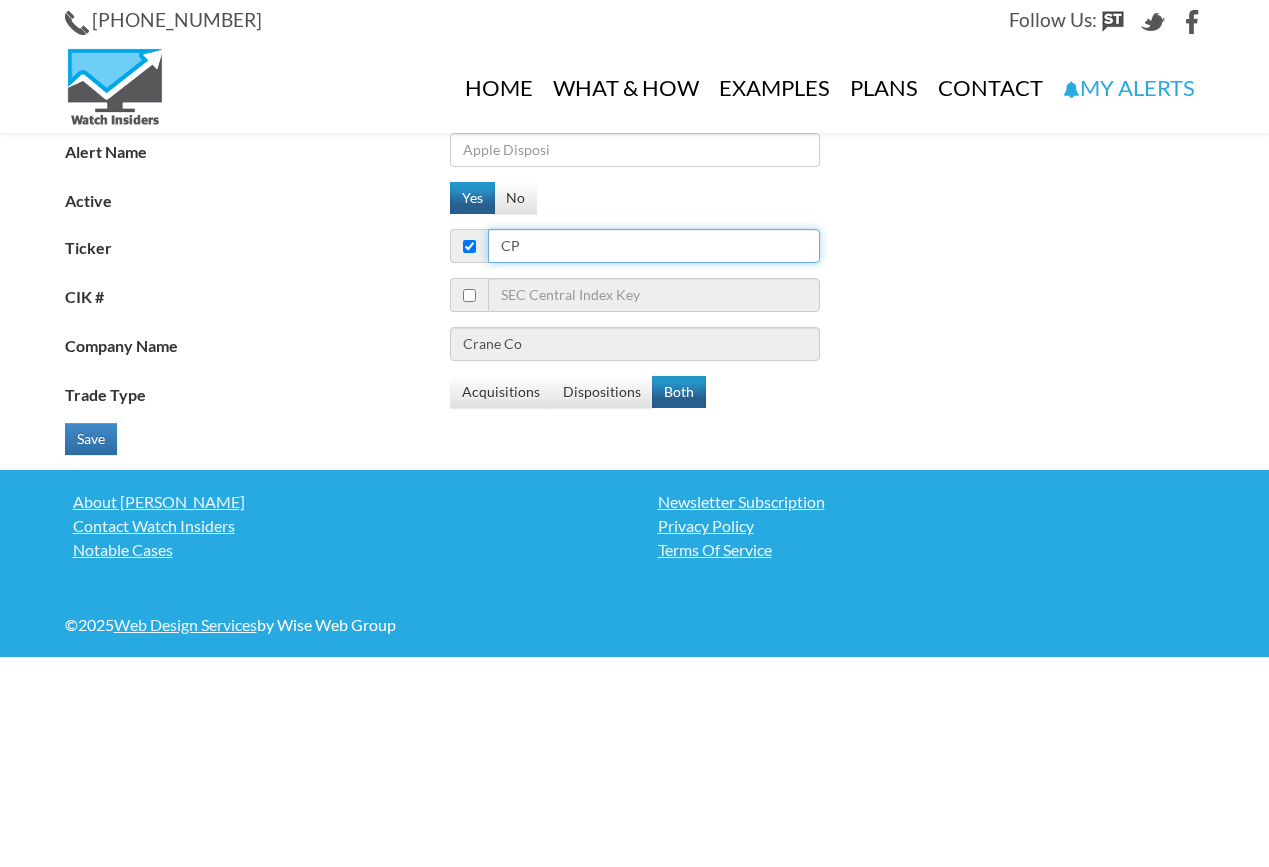 type on "CPR" 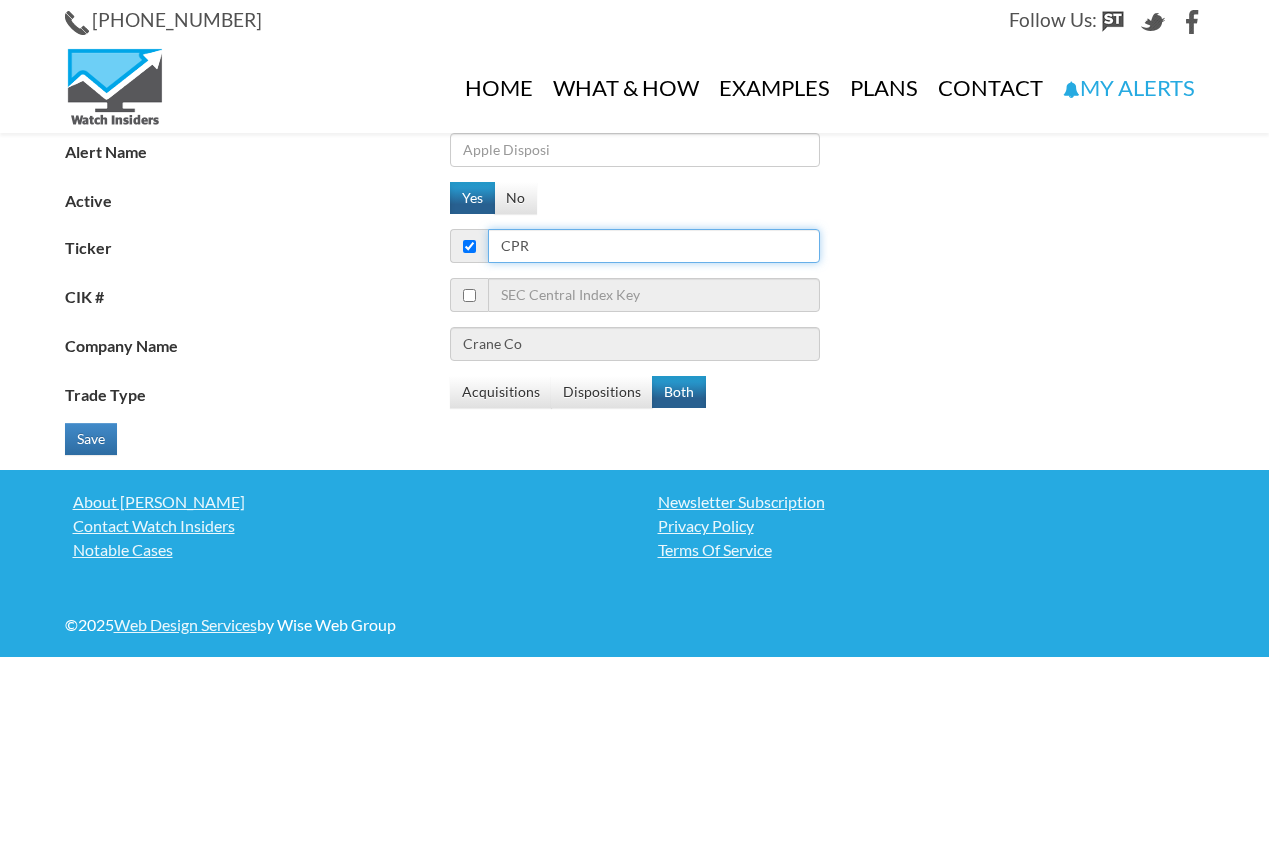 type on "Canadian Pacific Railway Ltd" 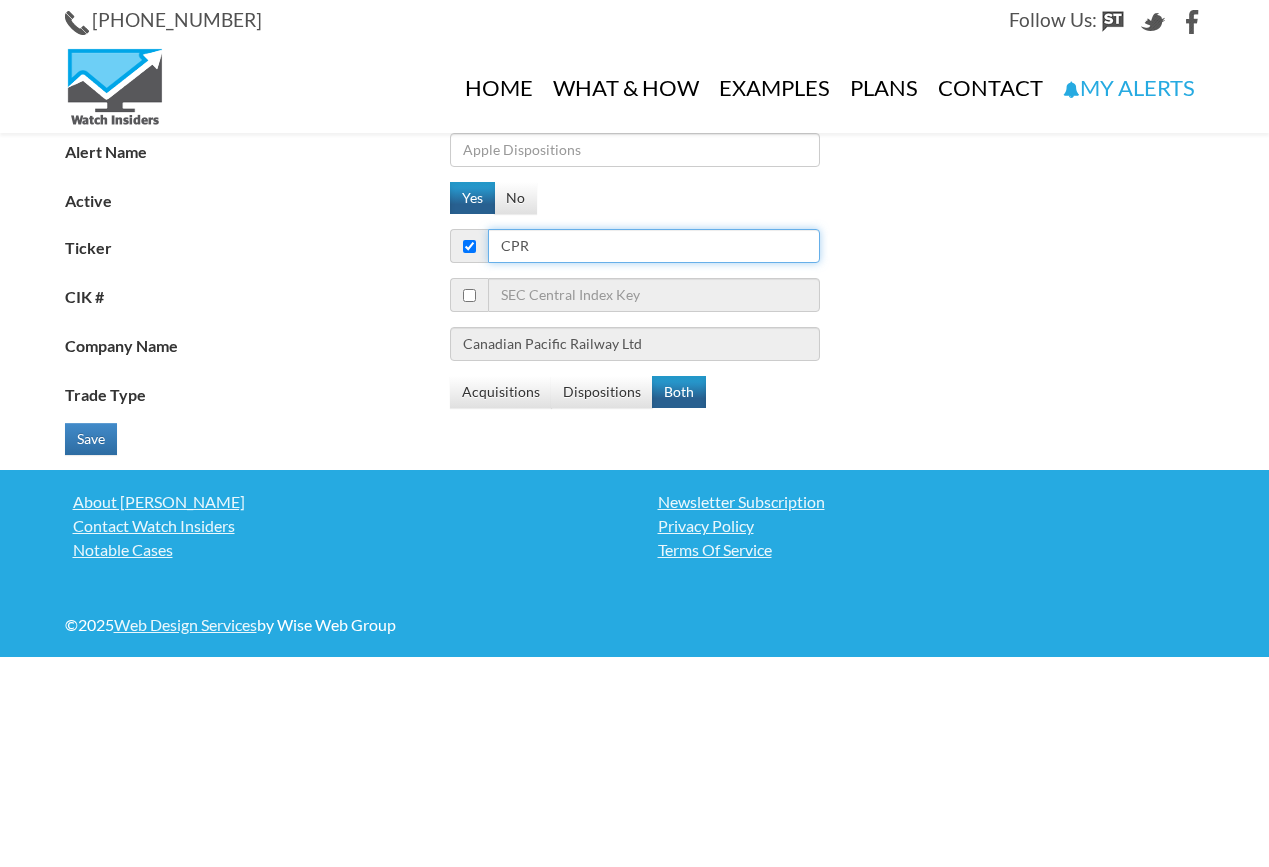 type on "CPRT" 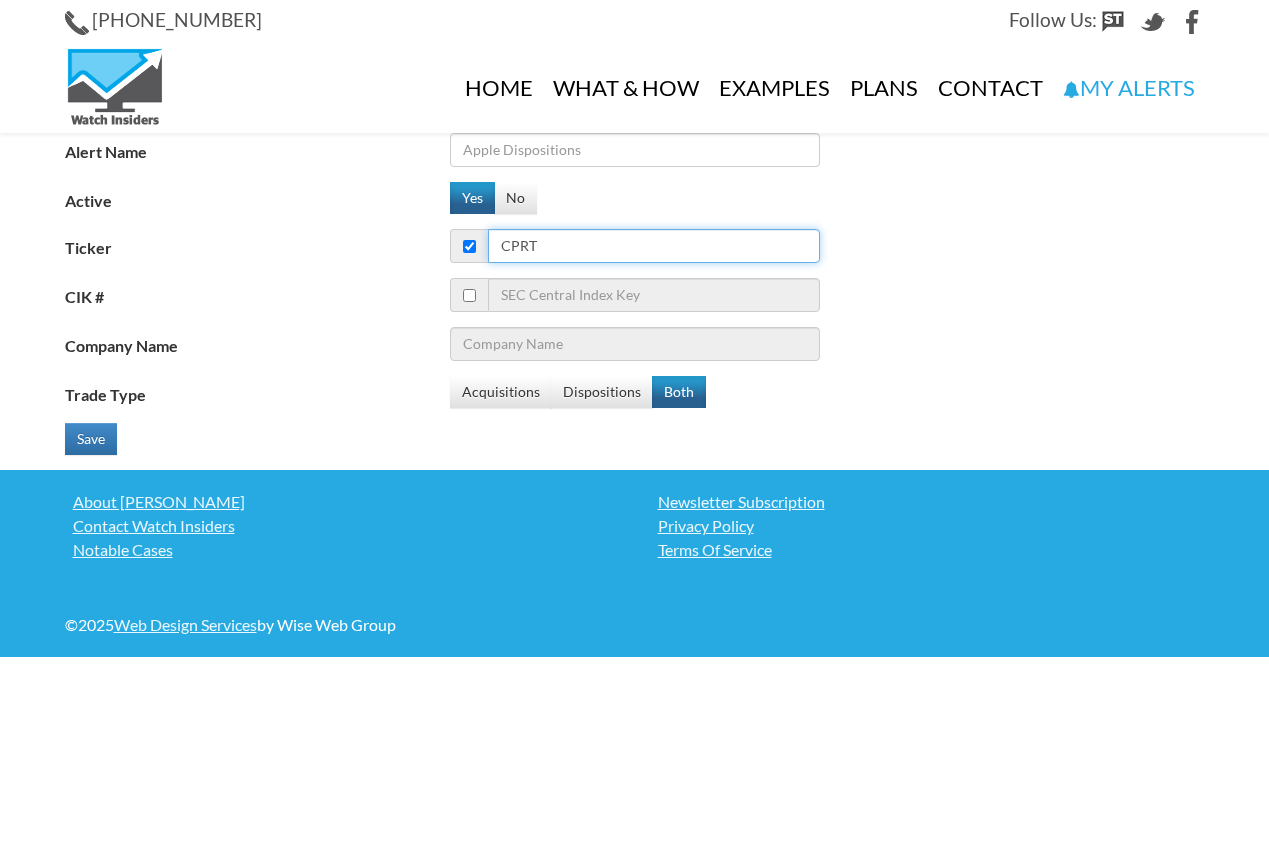 type on "Copart, Inc." 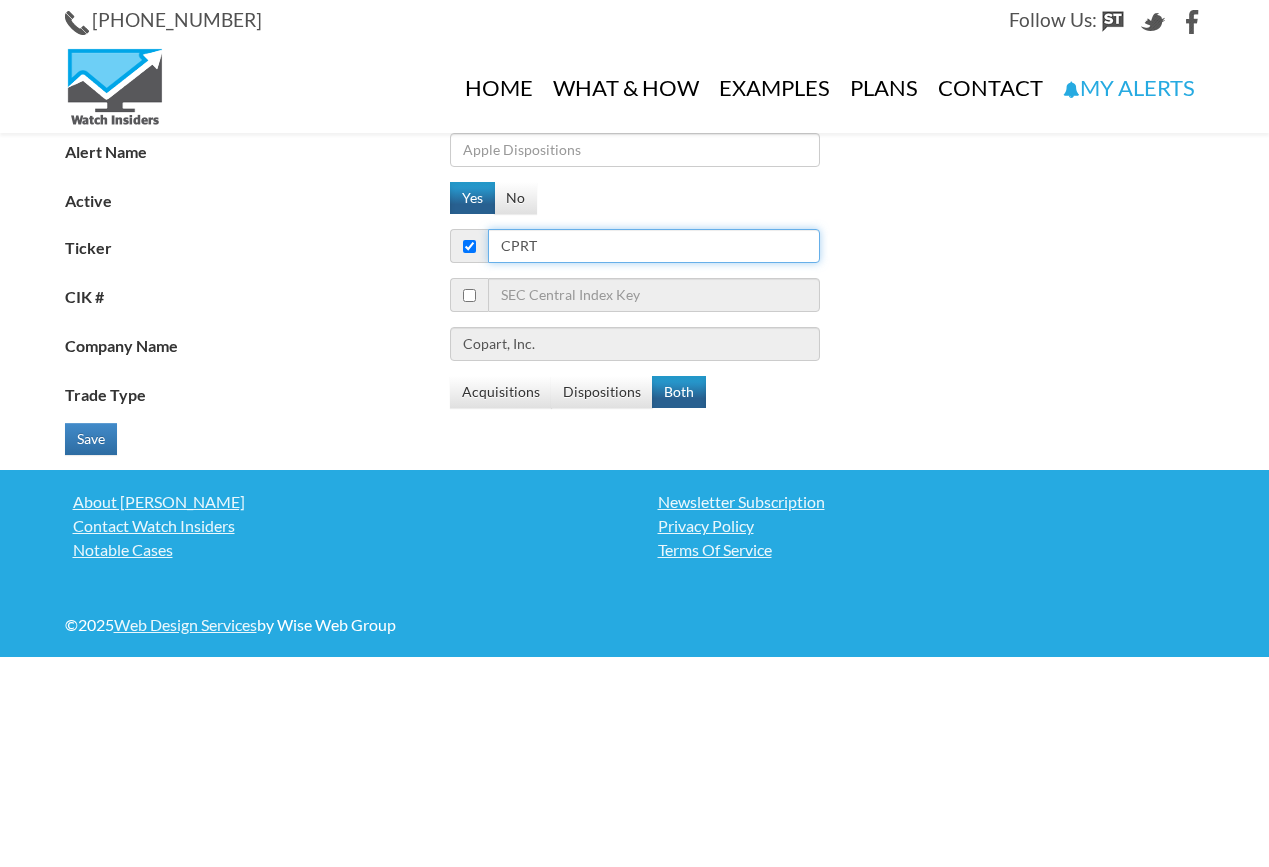 type on "CPRT" 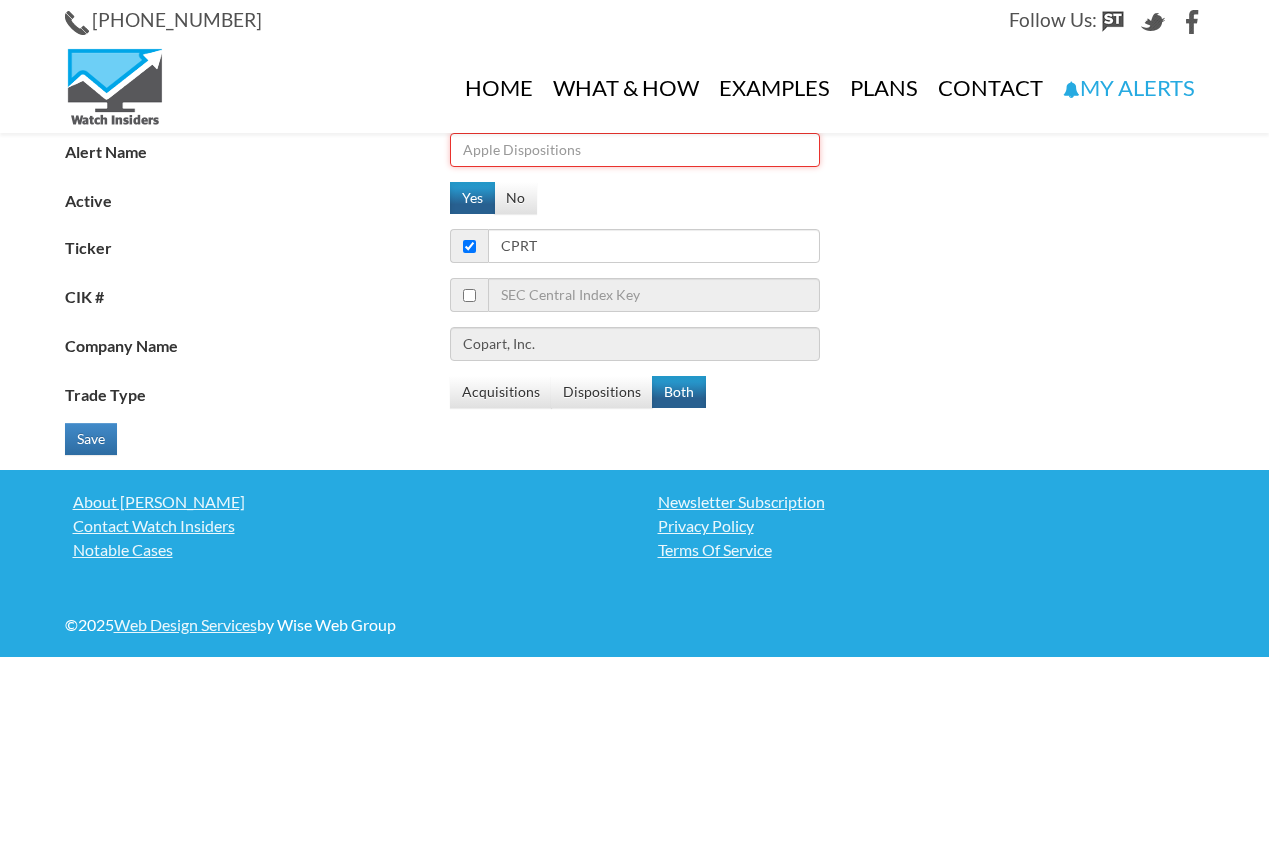click on "Alert Name" at bounding box center [635, 150] 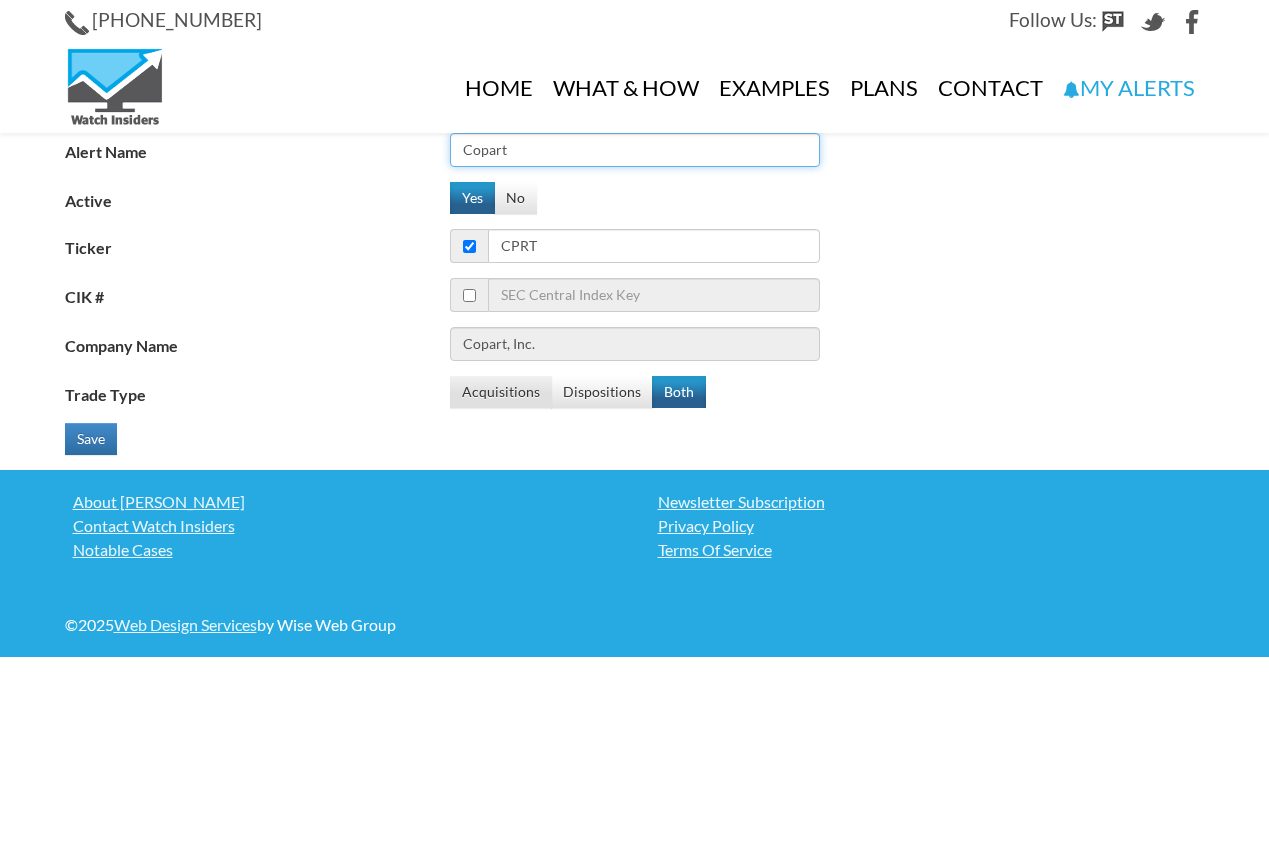 type on "Copart" 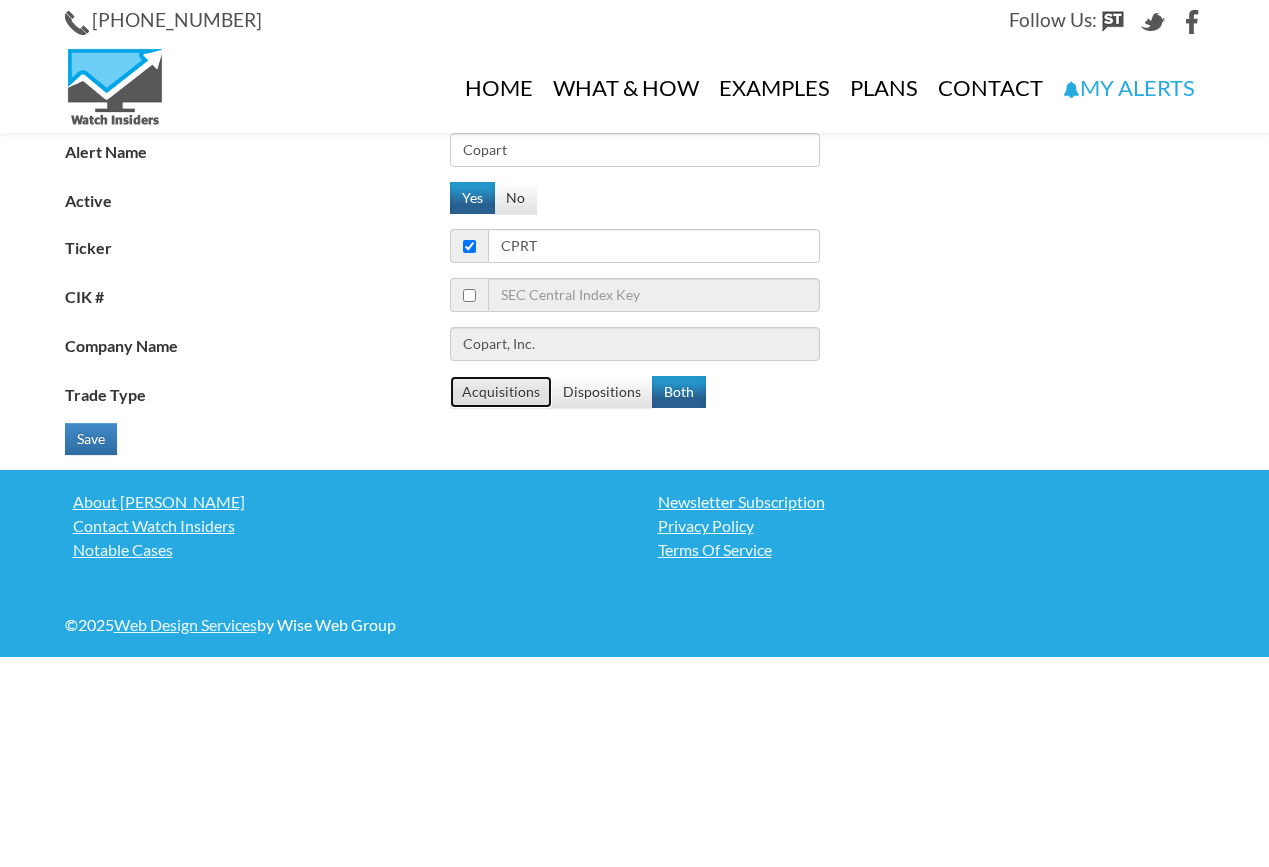 click on "Acquisitions" at bounding box center (501, 392) 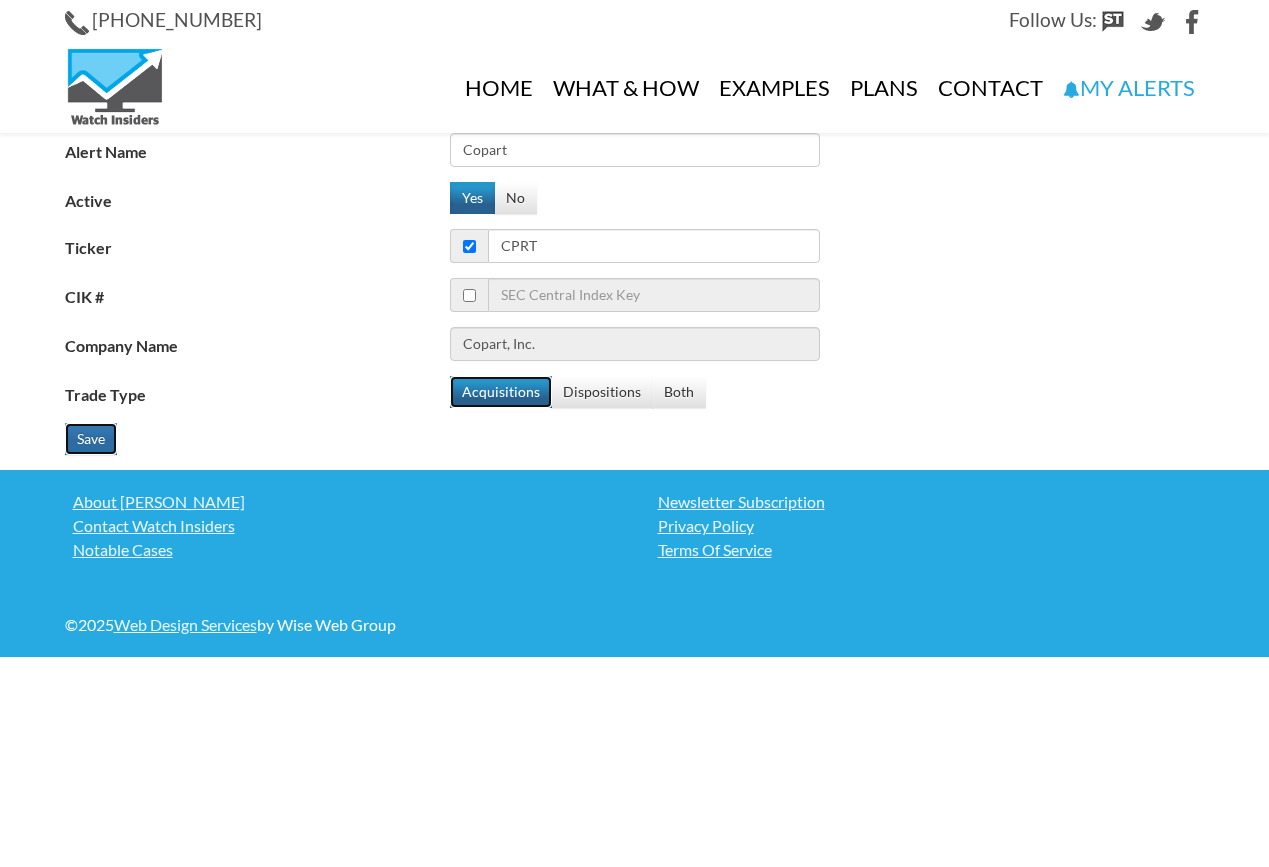 click on "Save" at bounding box center [91, 439] 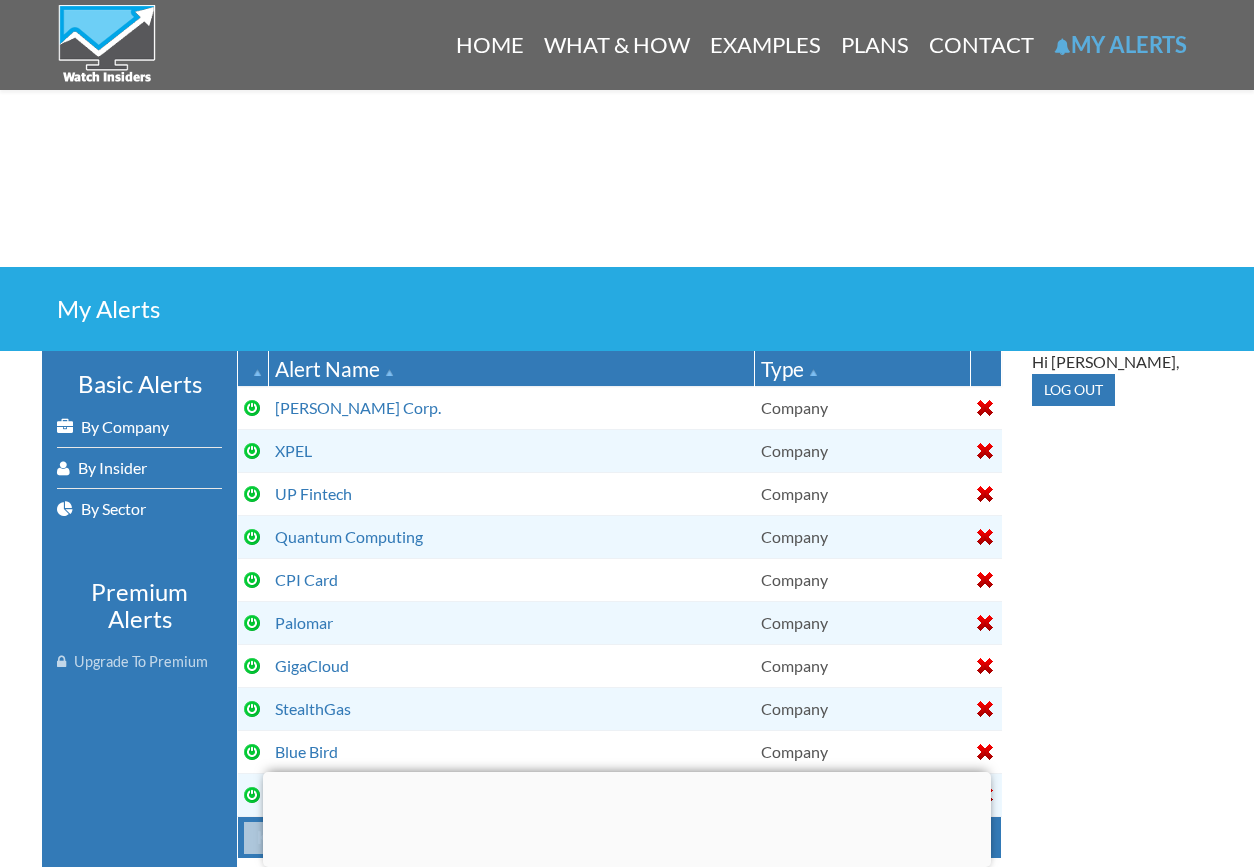 scroll, scrollTop: 176, scrollLeft: 0, axis: vertical 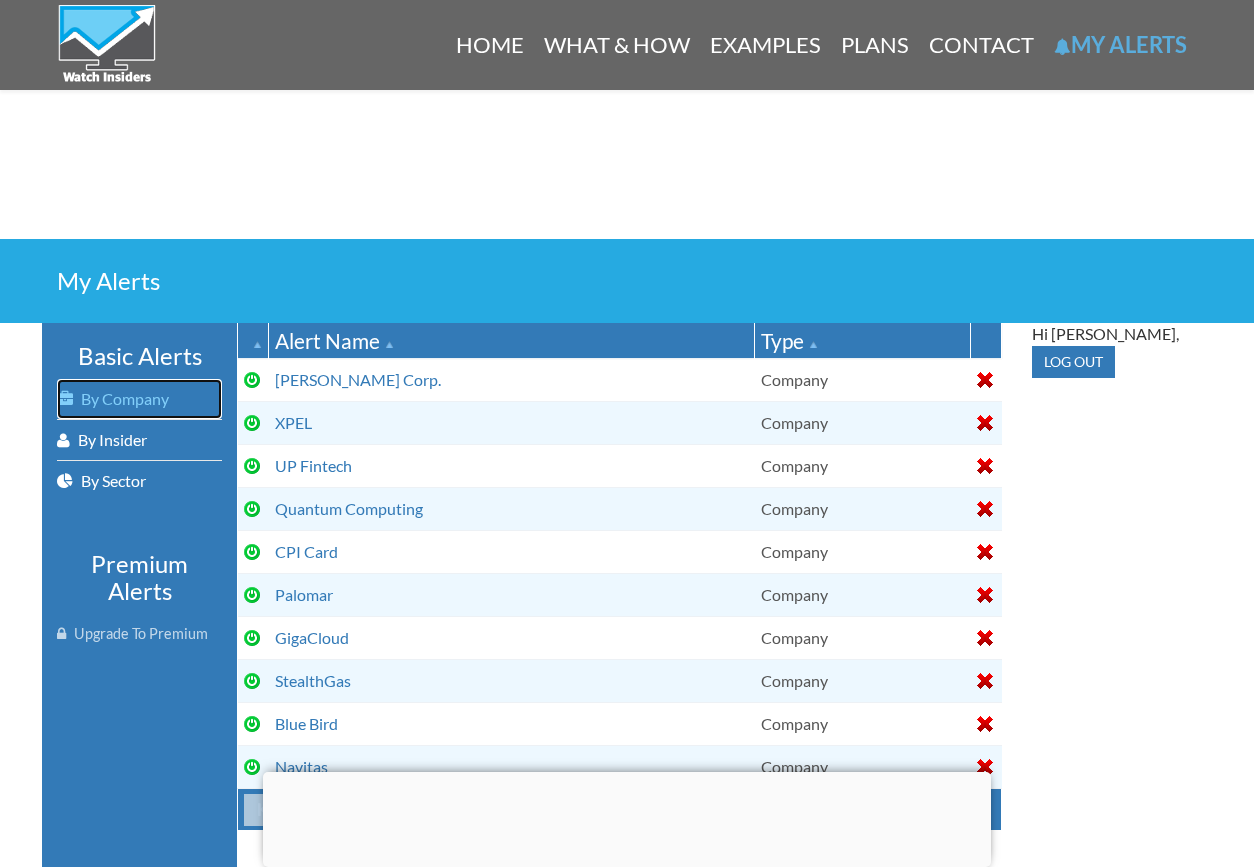 click on "By Company" at bounding box center [139, 399] 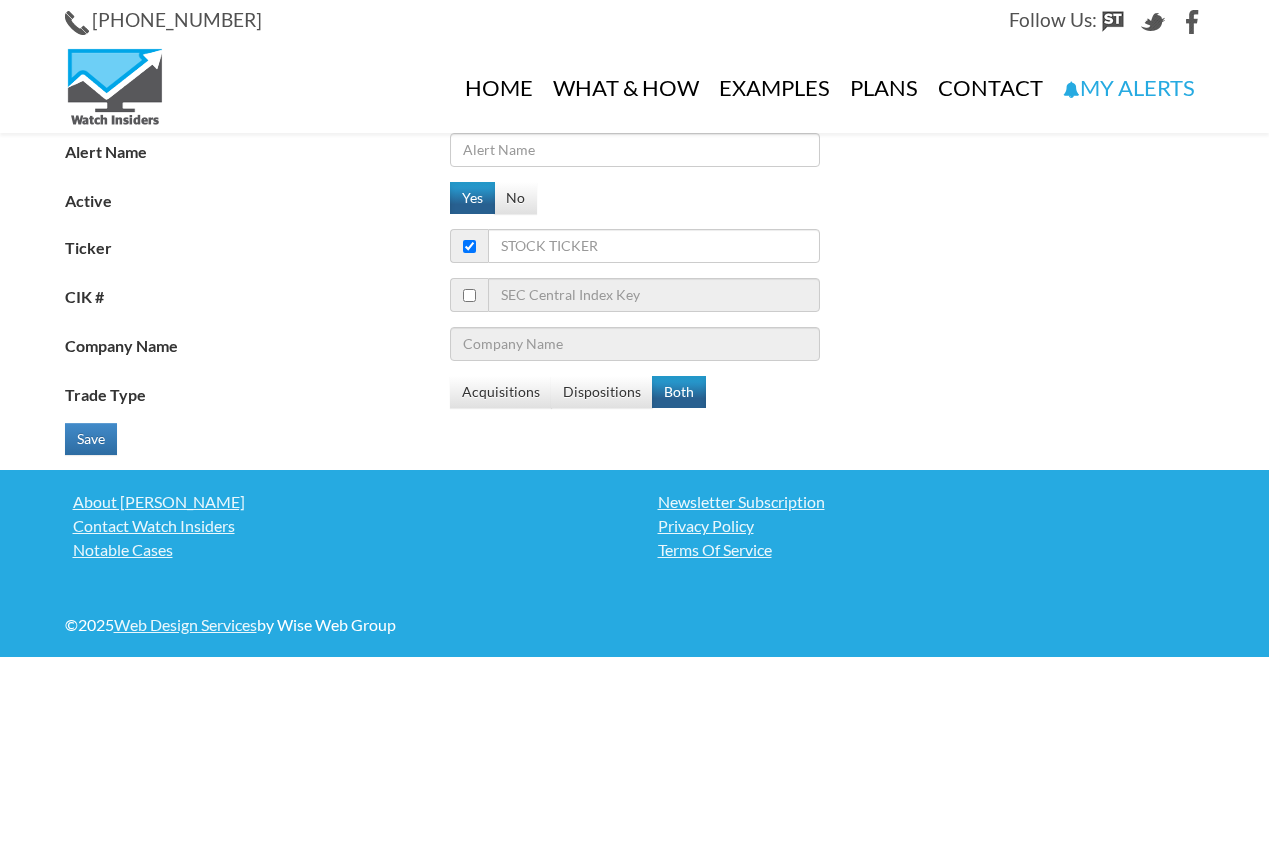 scroll, scrollTop: 0, scrollLeft: 0, axis: both 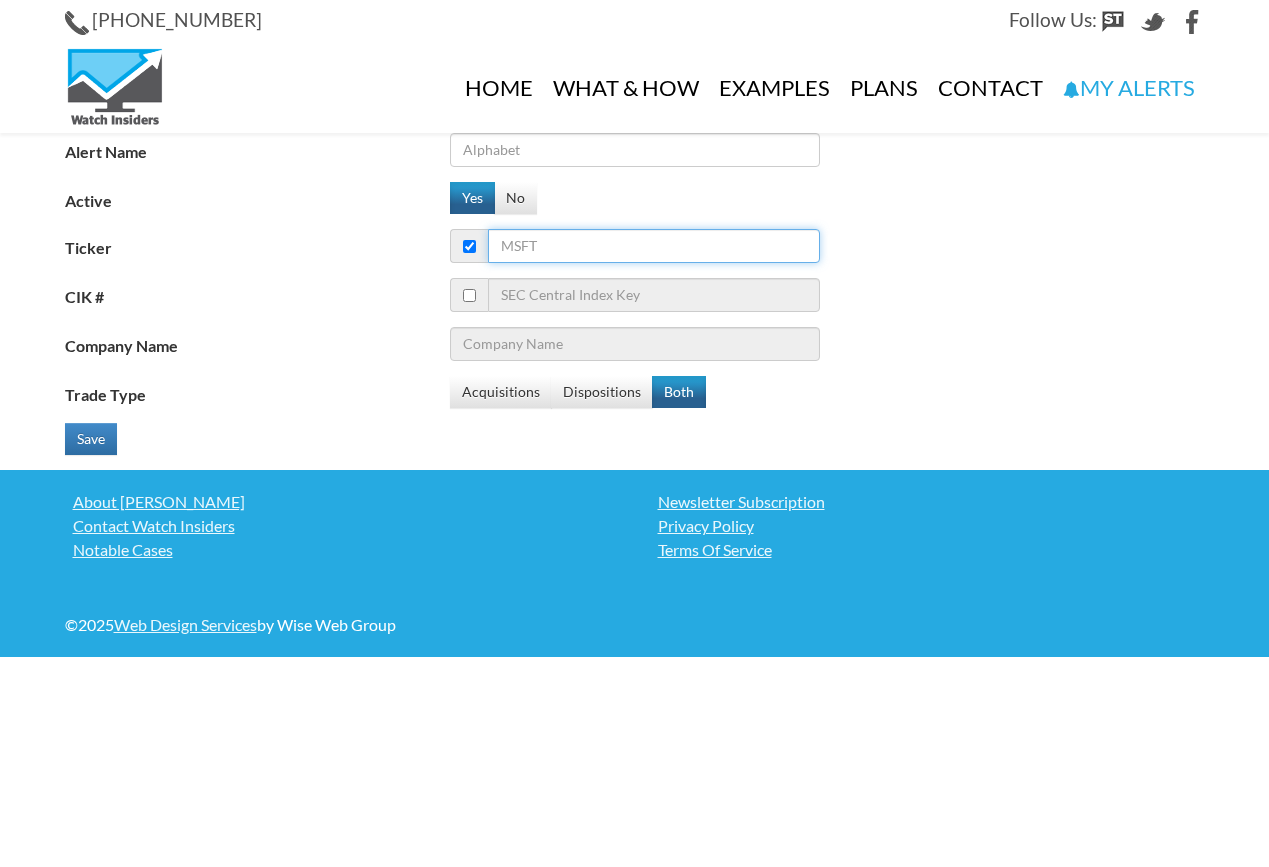 click on "Ticker" at bounding box center (654, 246) 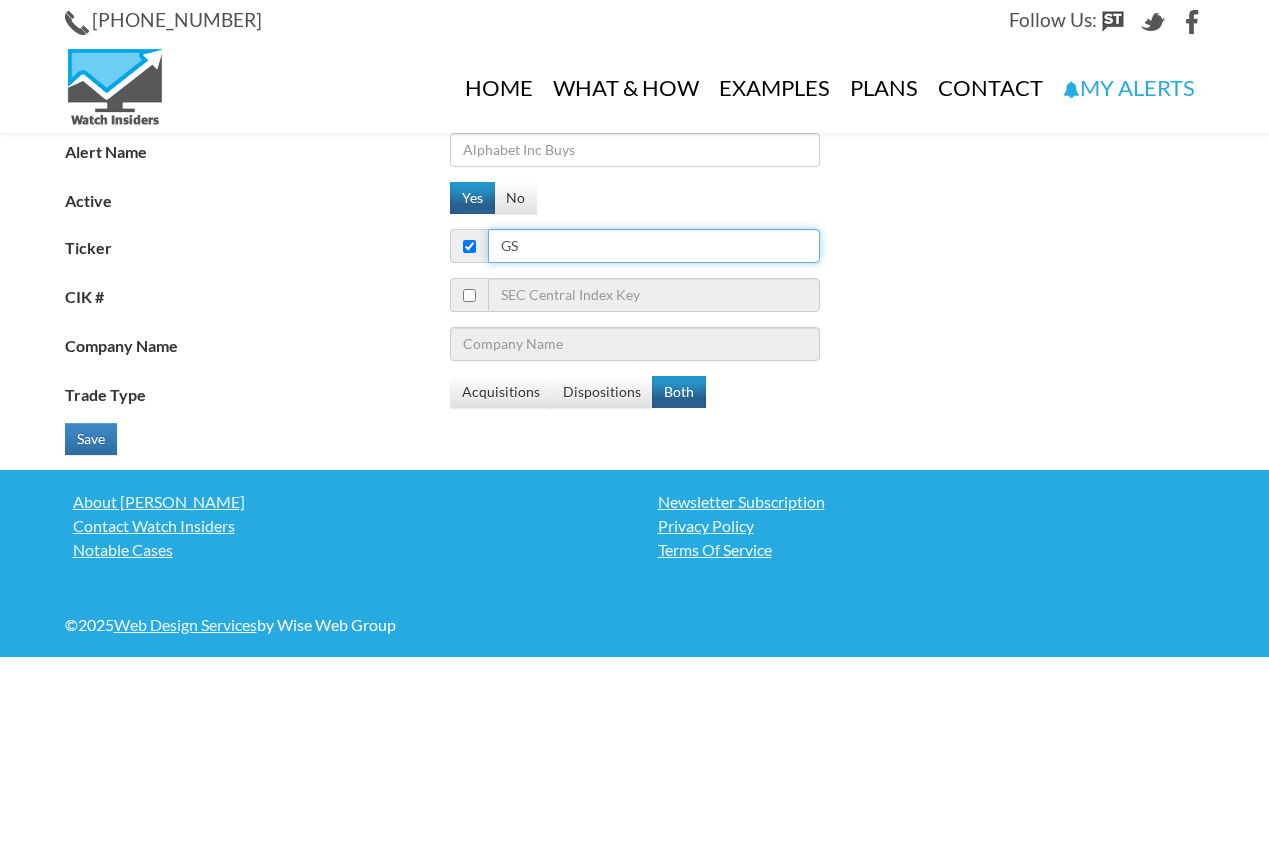 type on "GSI" 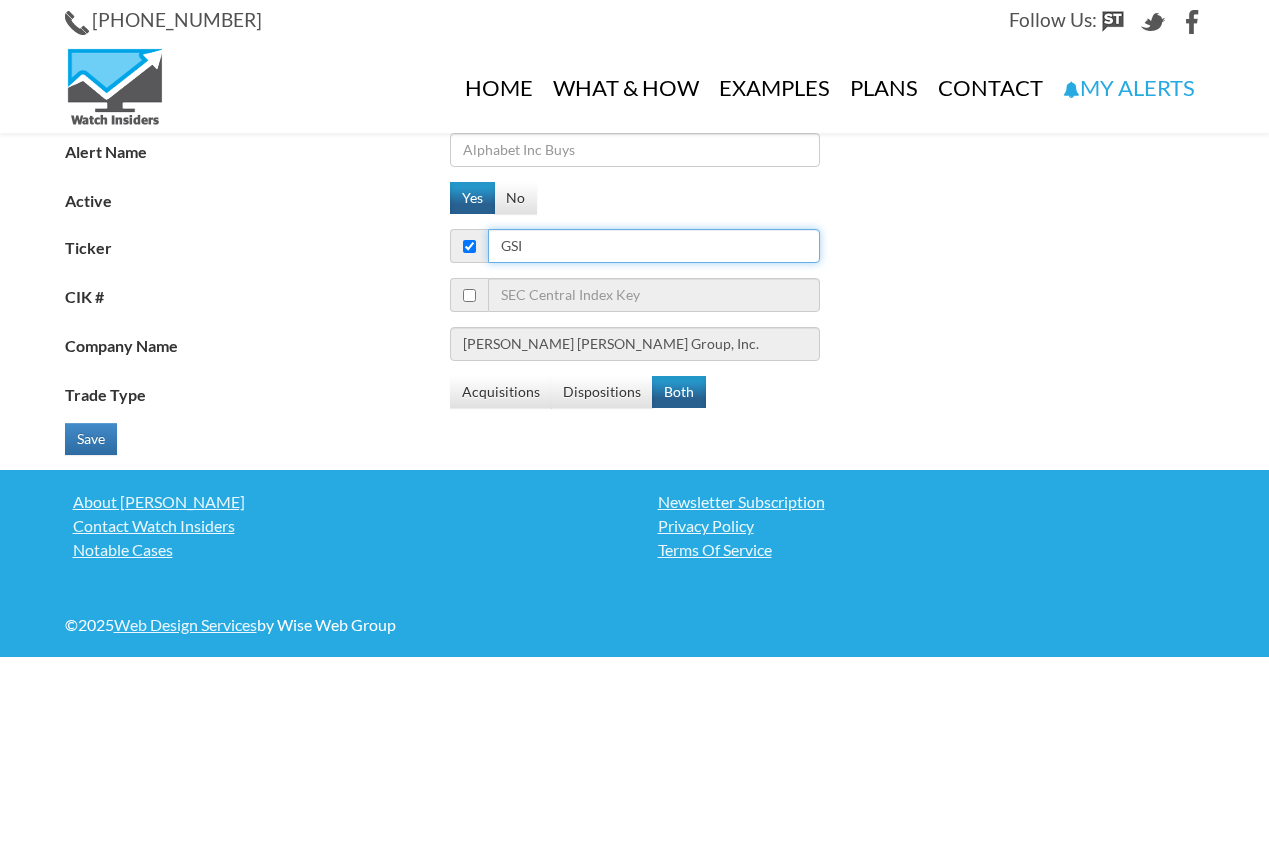 type on "General Steel Holdings, Inc." 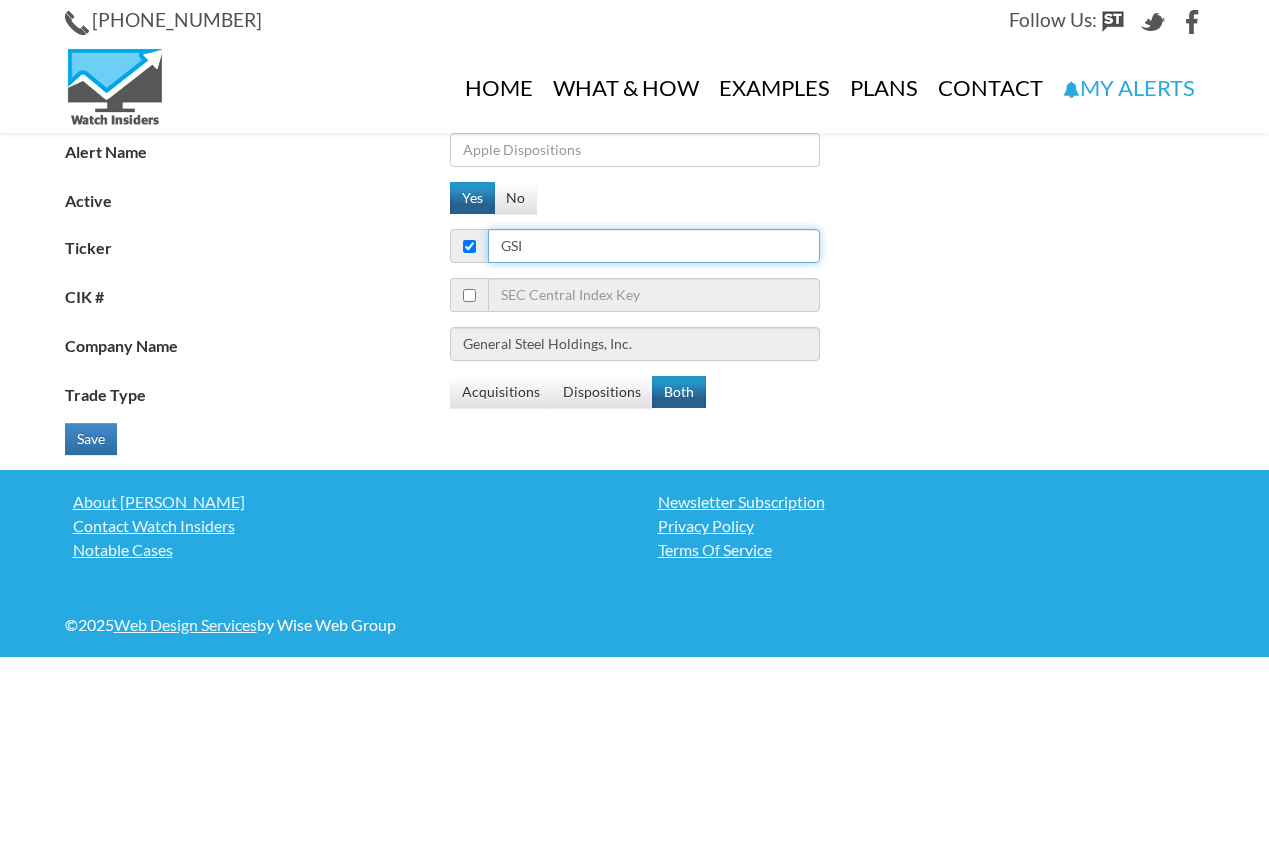 click on "GSI" at bounding box center [654, 246] 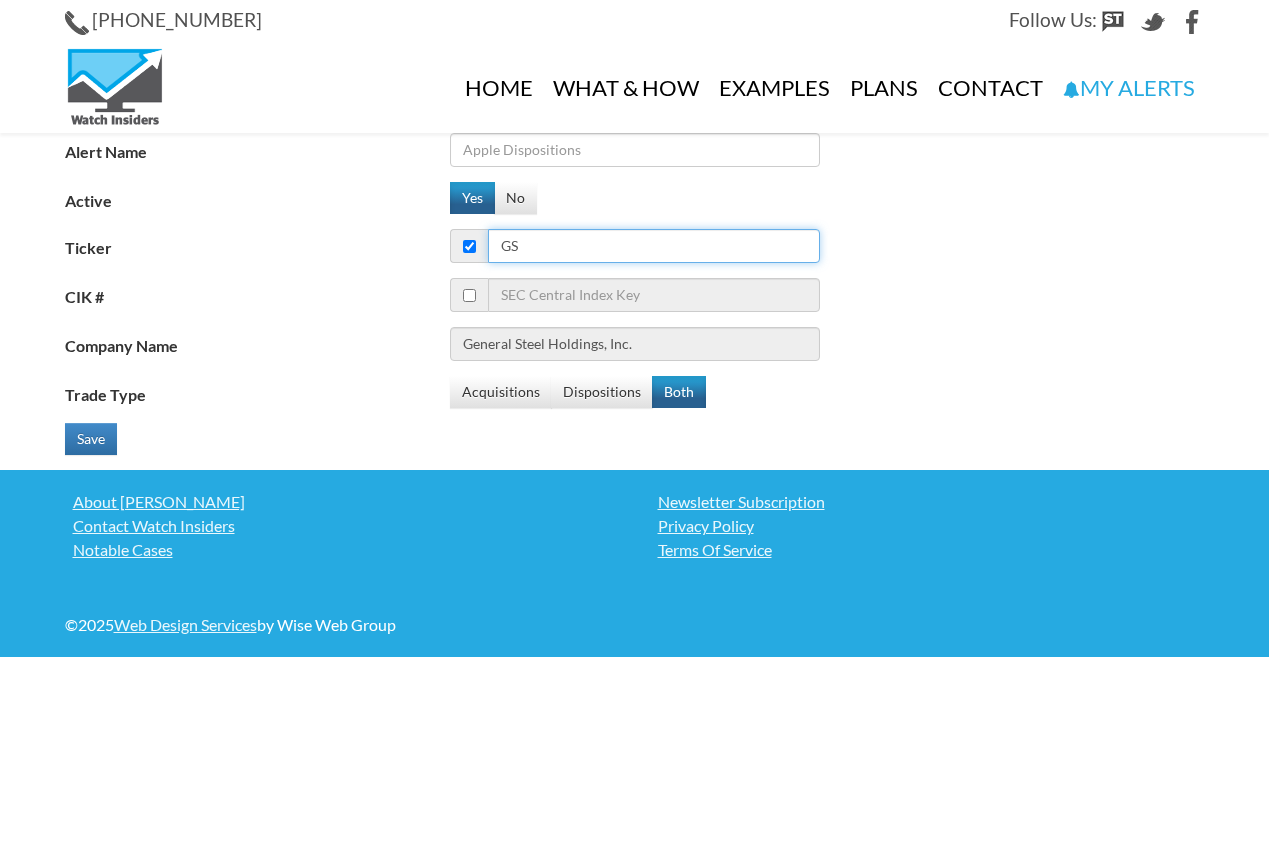 type on "GSP" 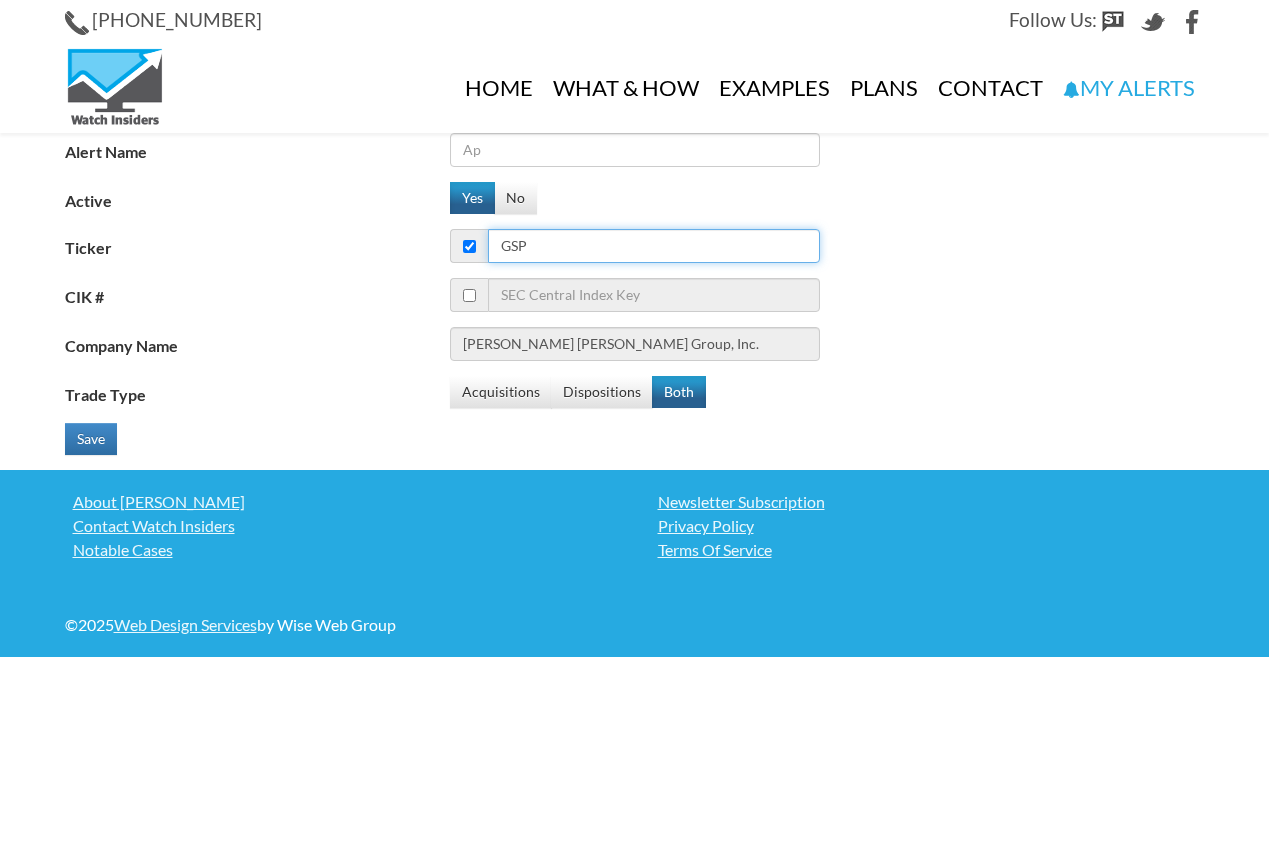 type on "iPath S&P GSCI Total Return Index ETN" 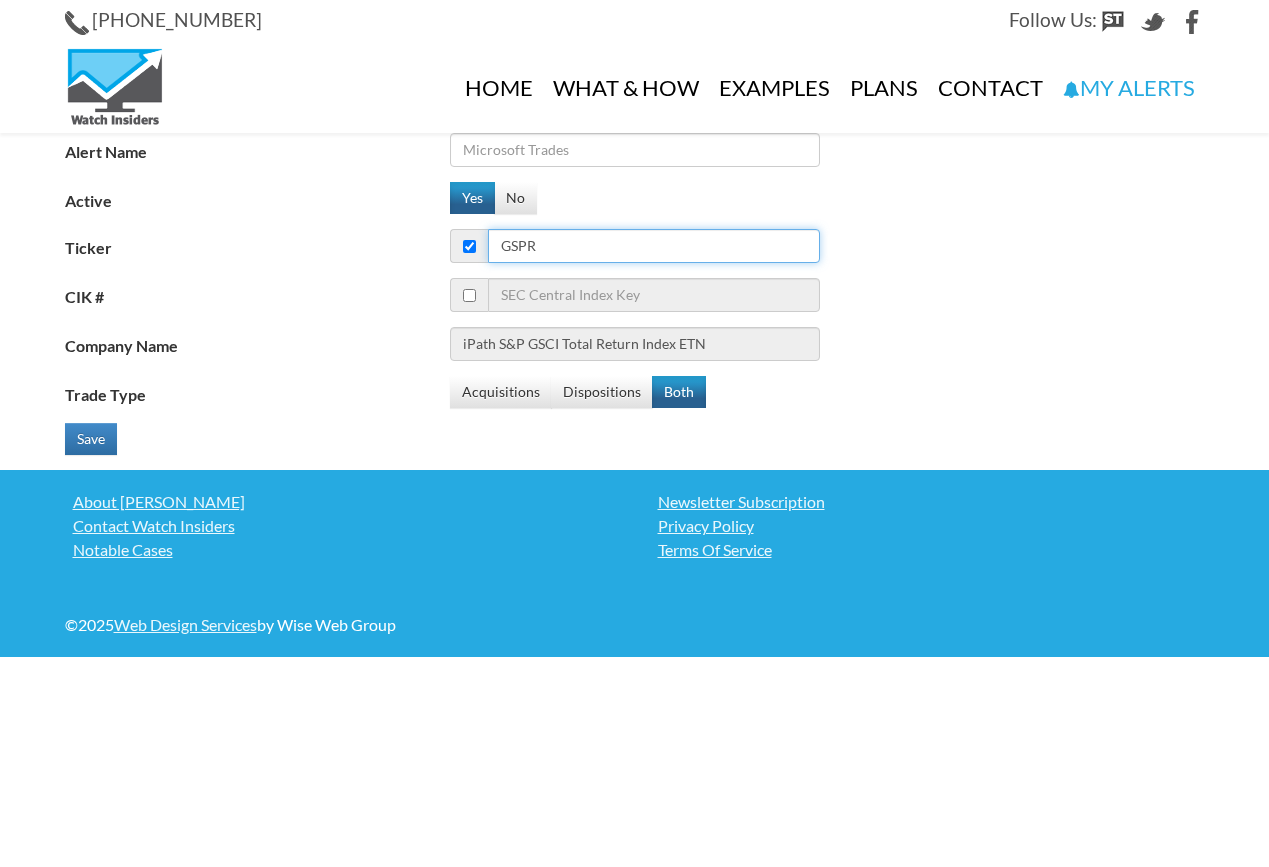 type on "GSPRF" 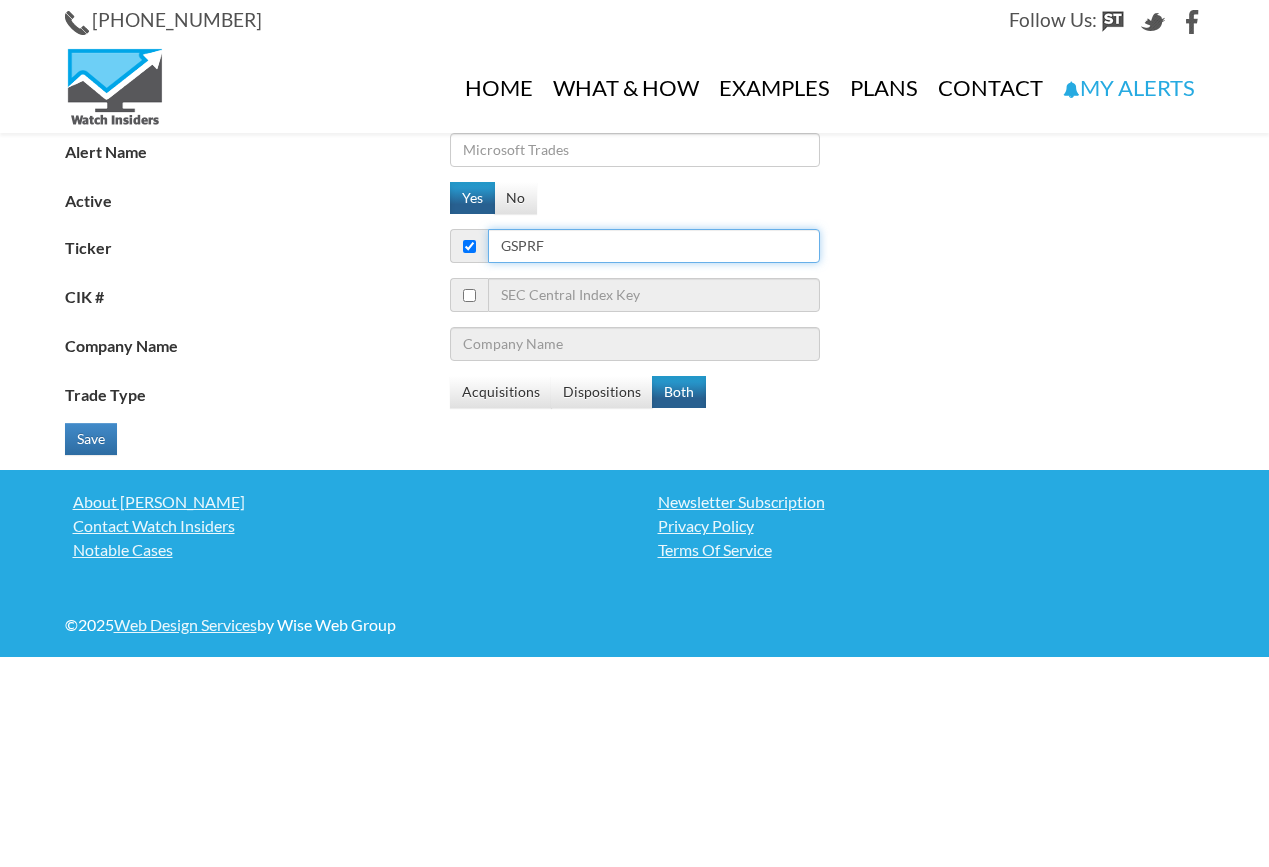 type on "Golden Spike Resources Corp" 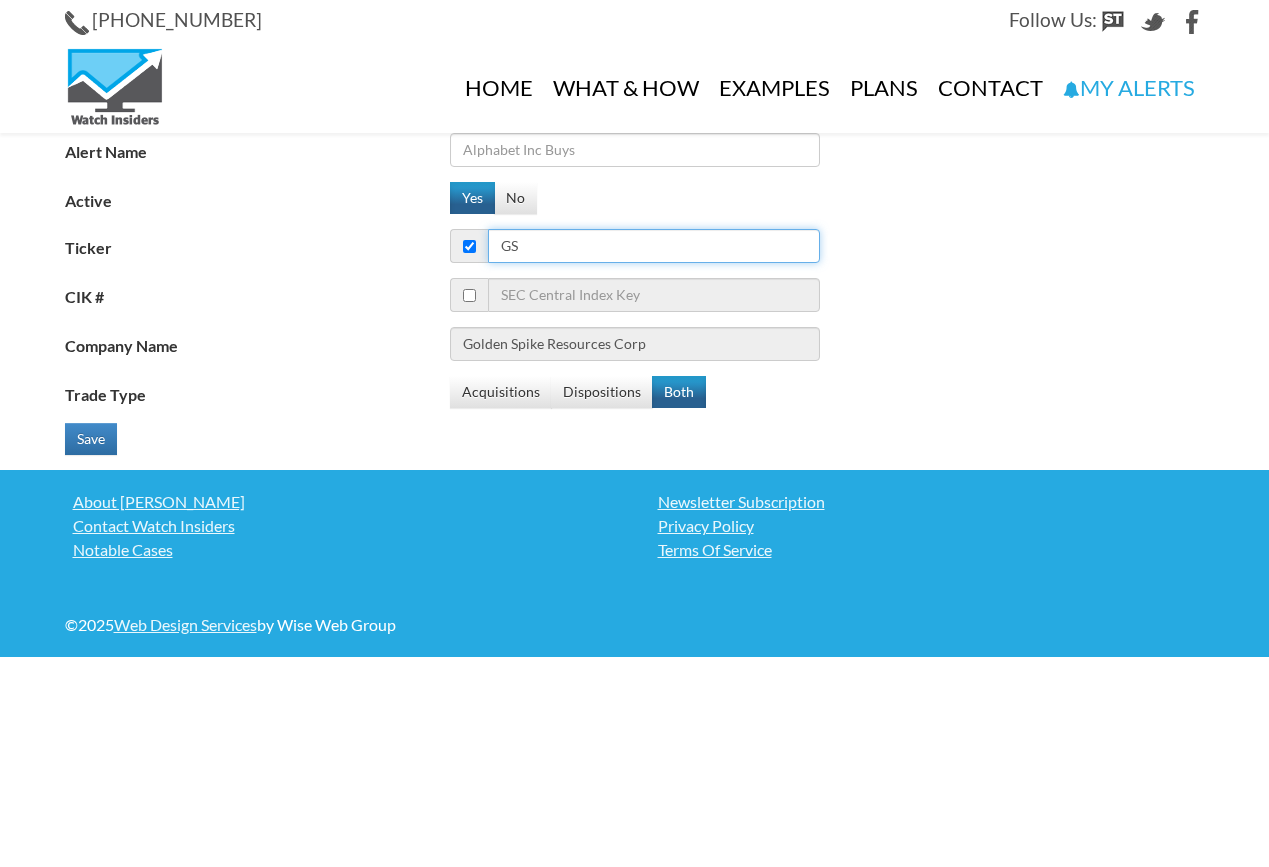 type on "G" 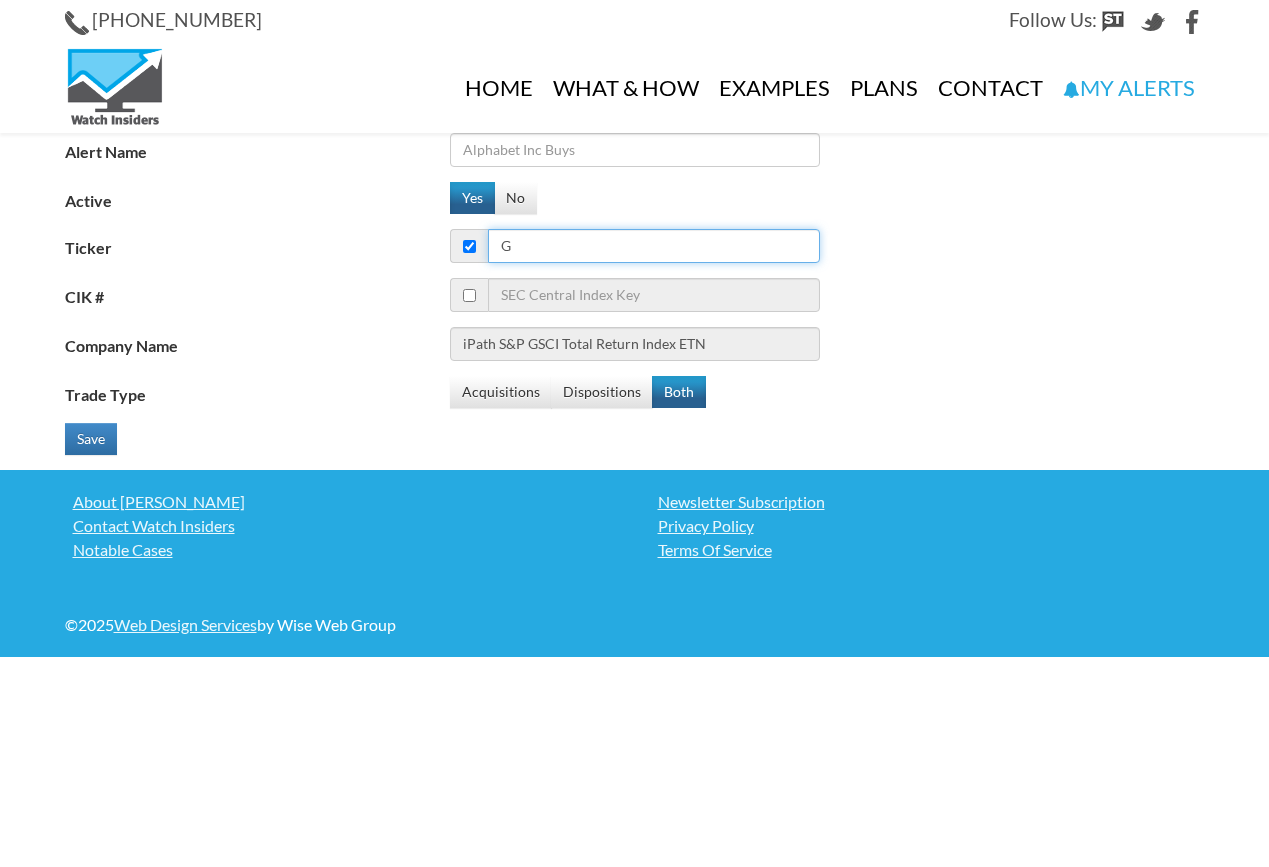 type on "[PERSON_NAME] [PERSON_NAME] Group, Inc." 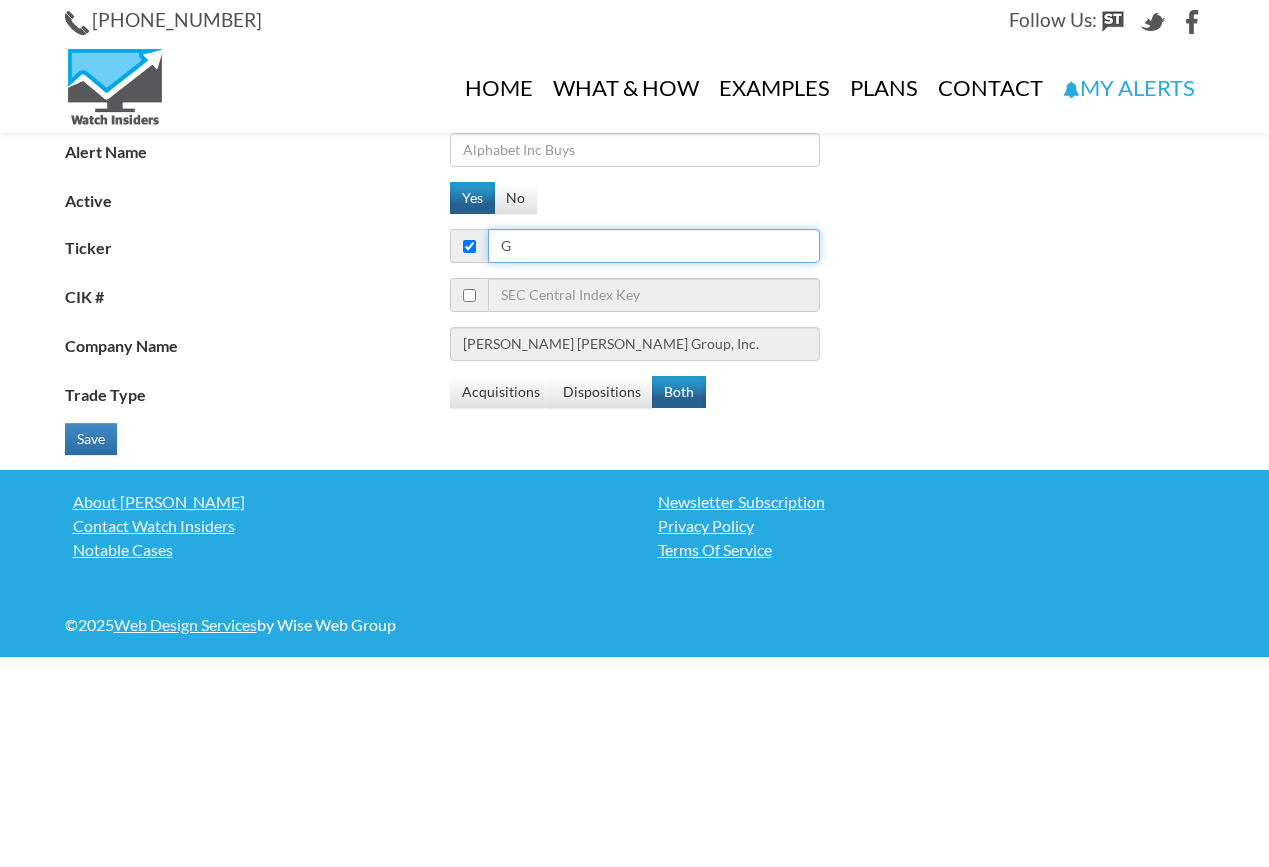 type on "GK" 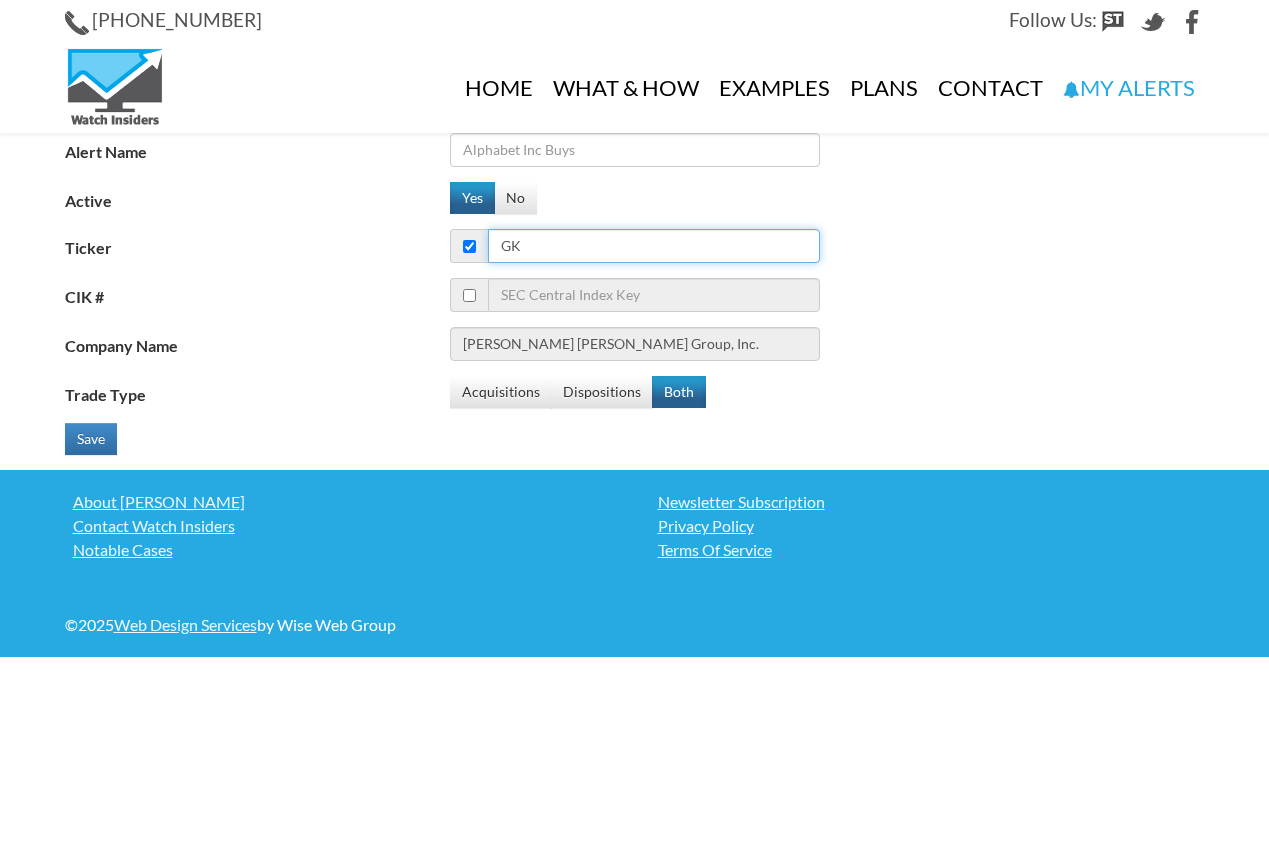 type on "Advisorshares Trust - AdvisorShares Gerber Kawasaki ETF" 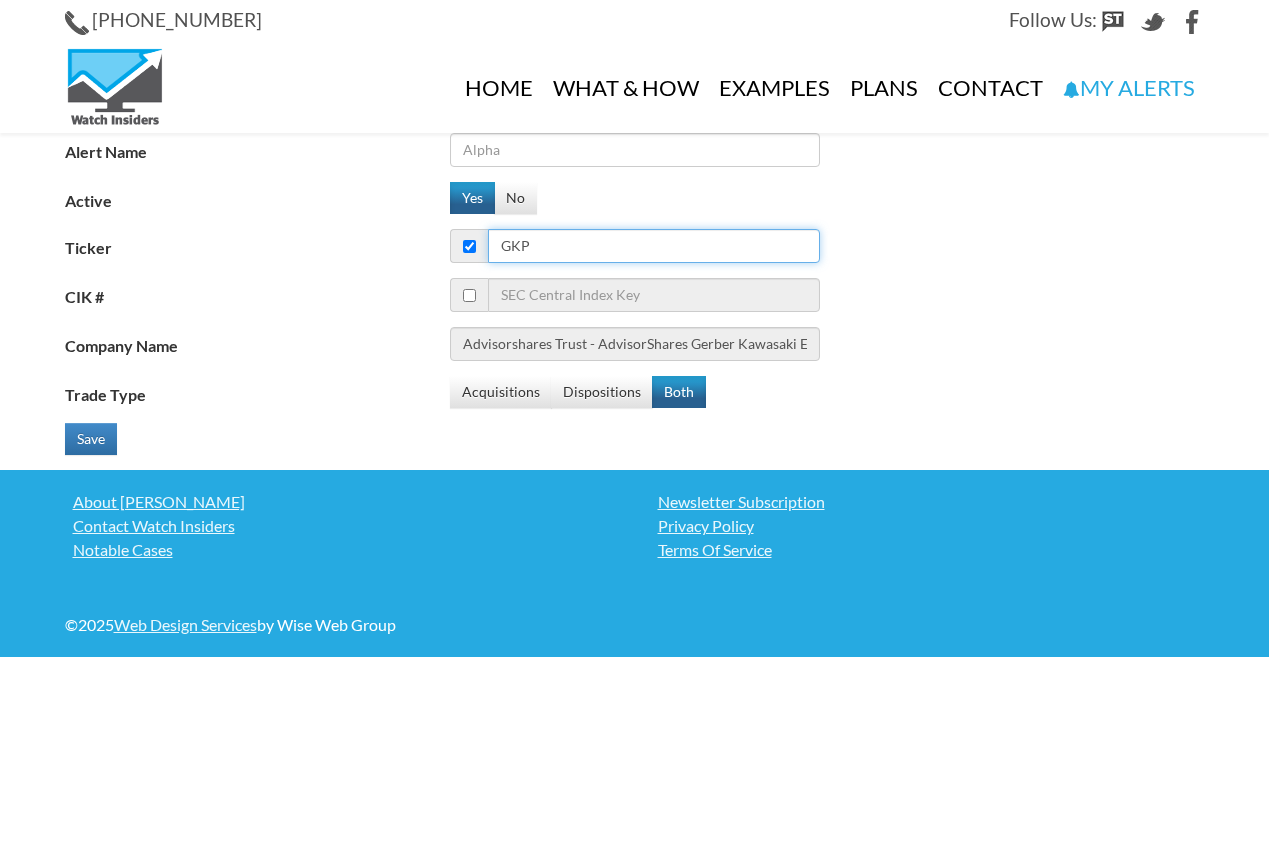 type on "GKPR" 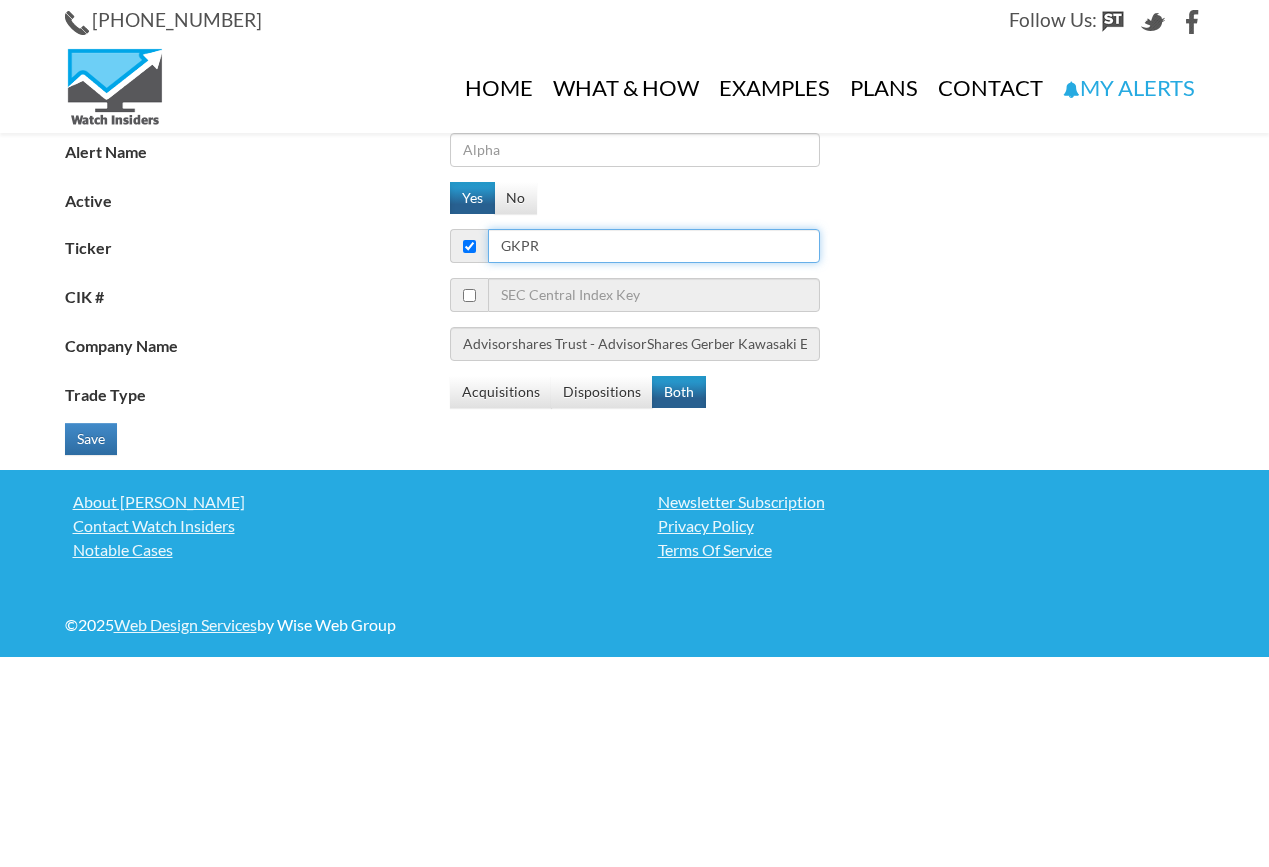 type 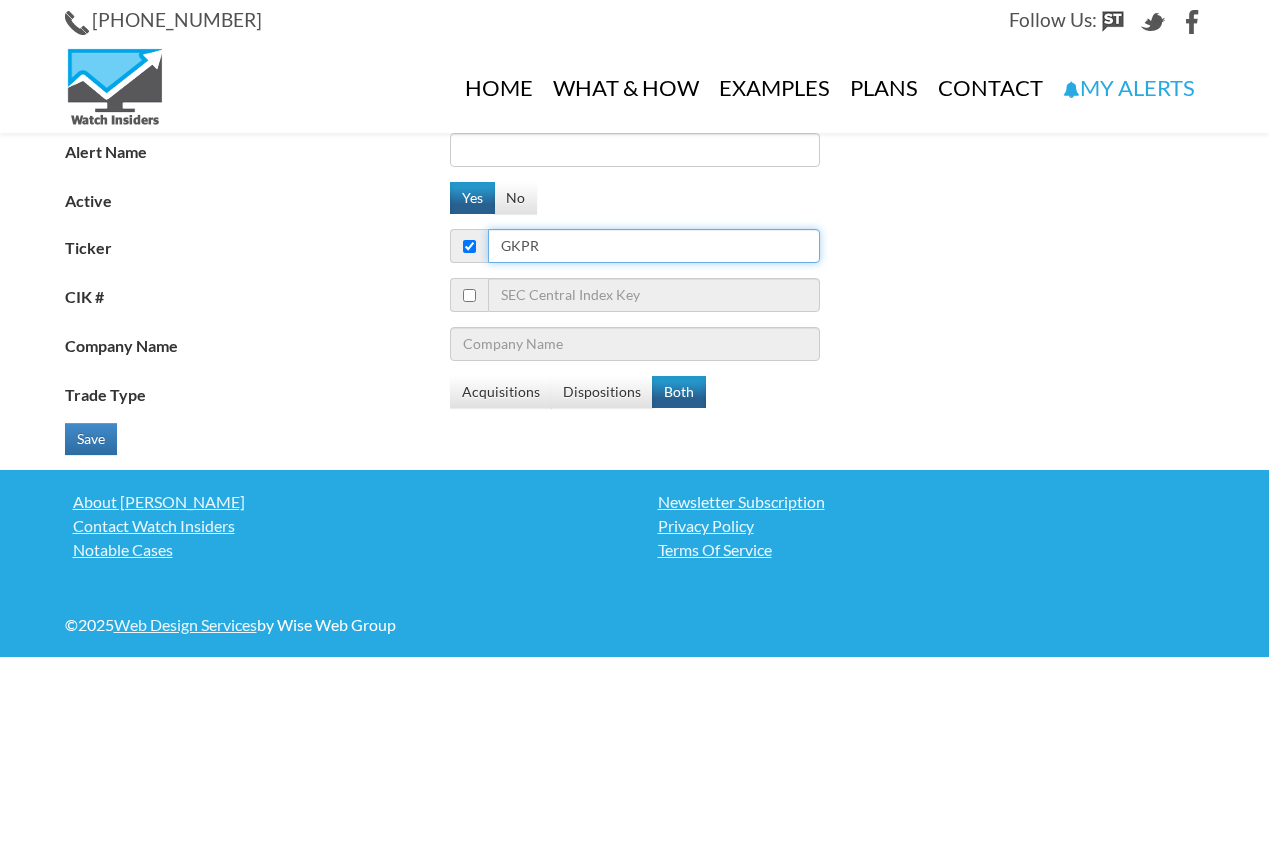 type on "GKPRF" 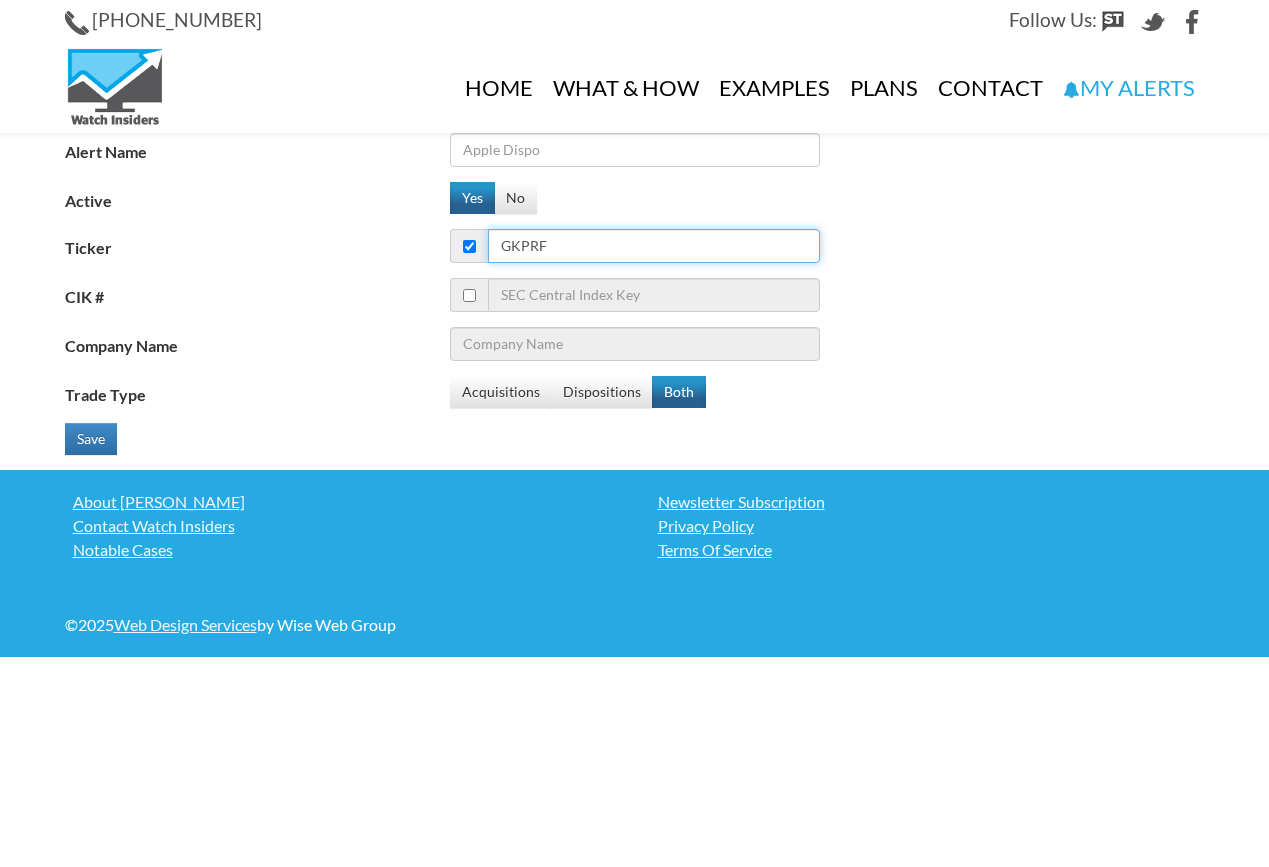 type on "Gatekeeper Systems Inc." 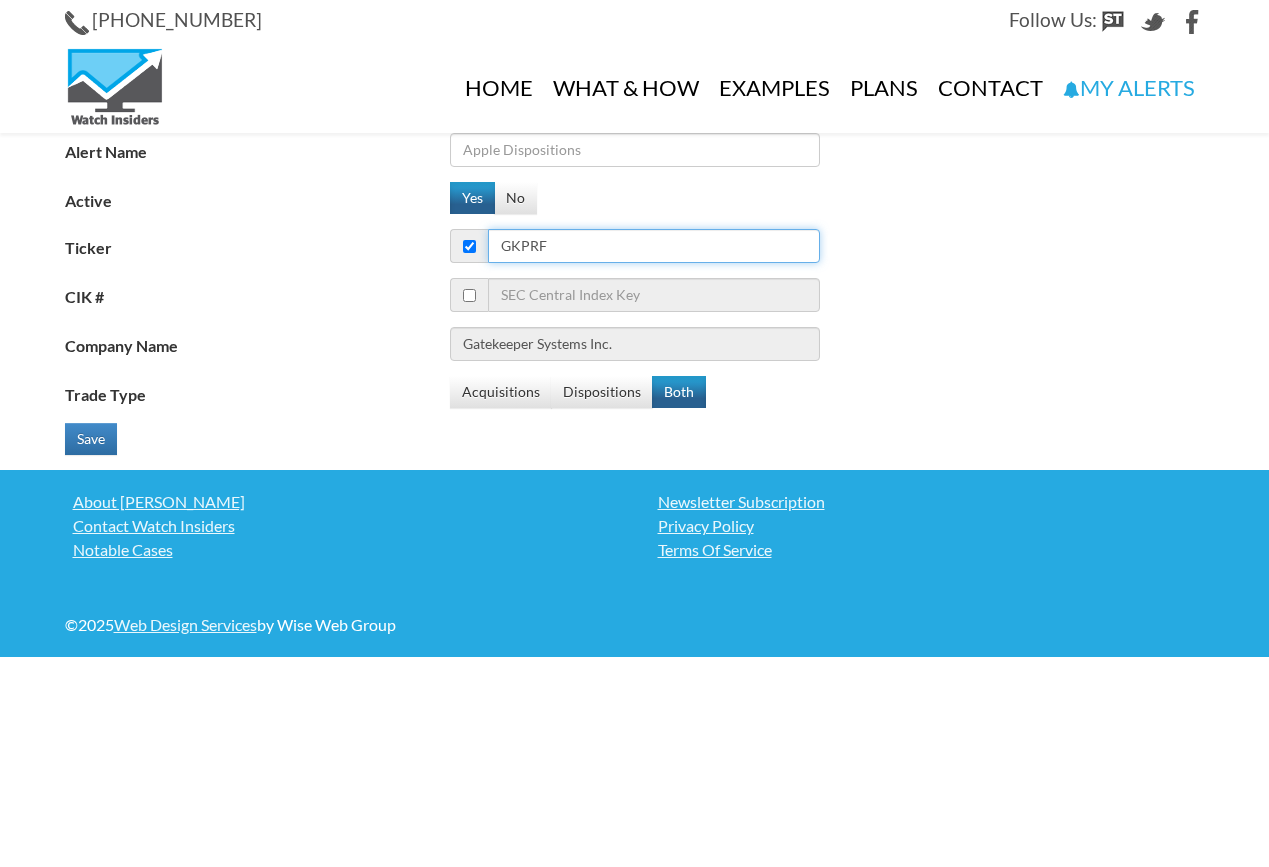 type on "GKPRF" 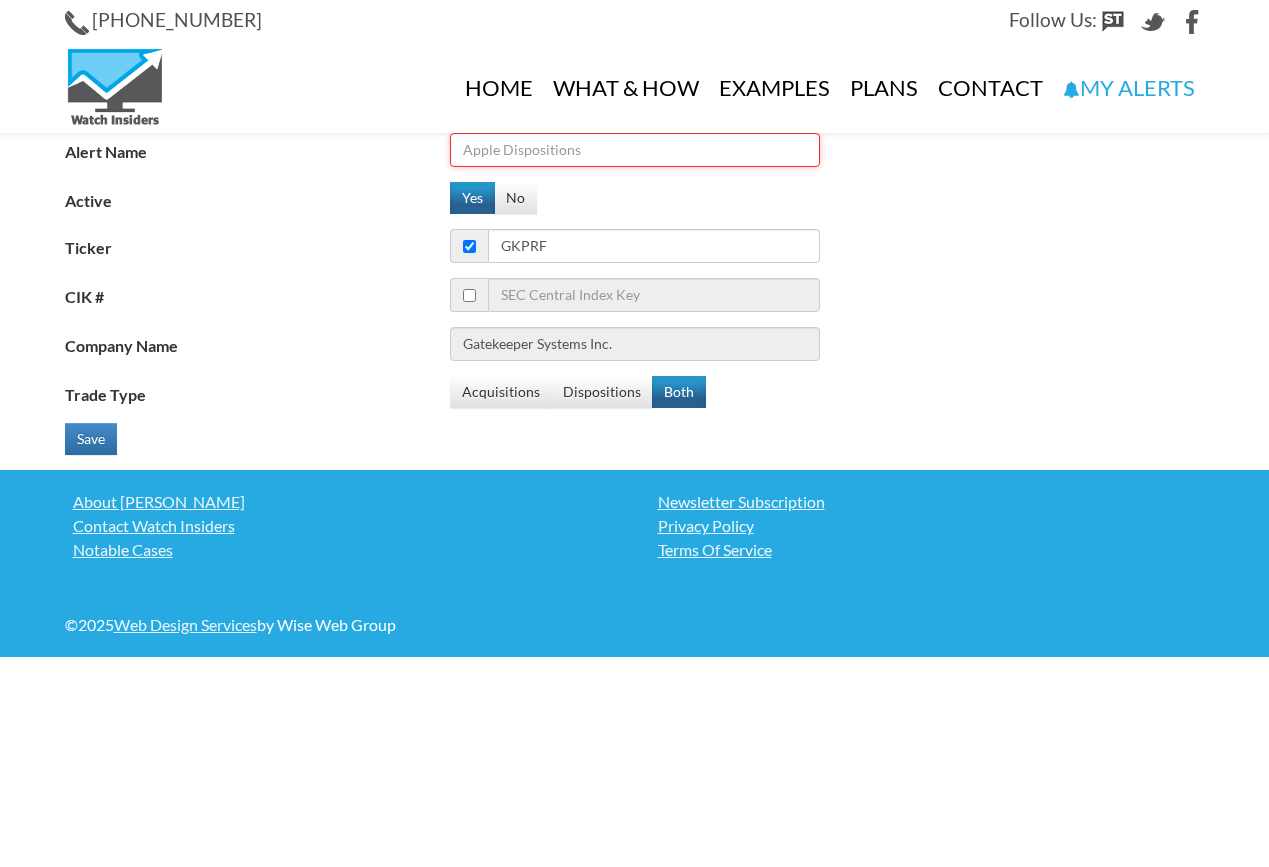 click on "Alert Name" at bounding box center (635, 150) 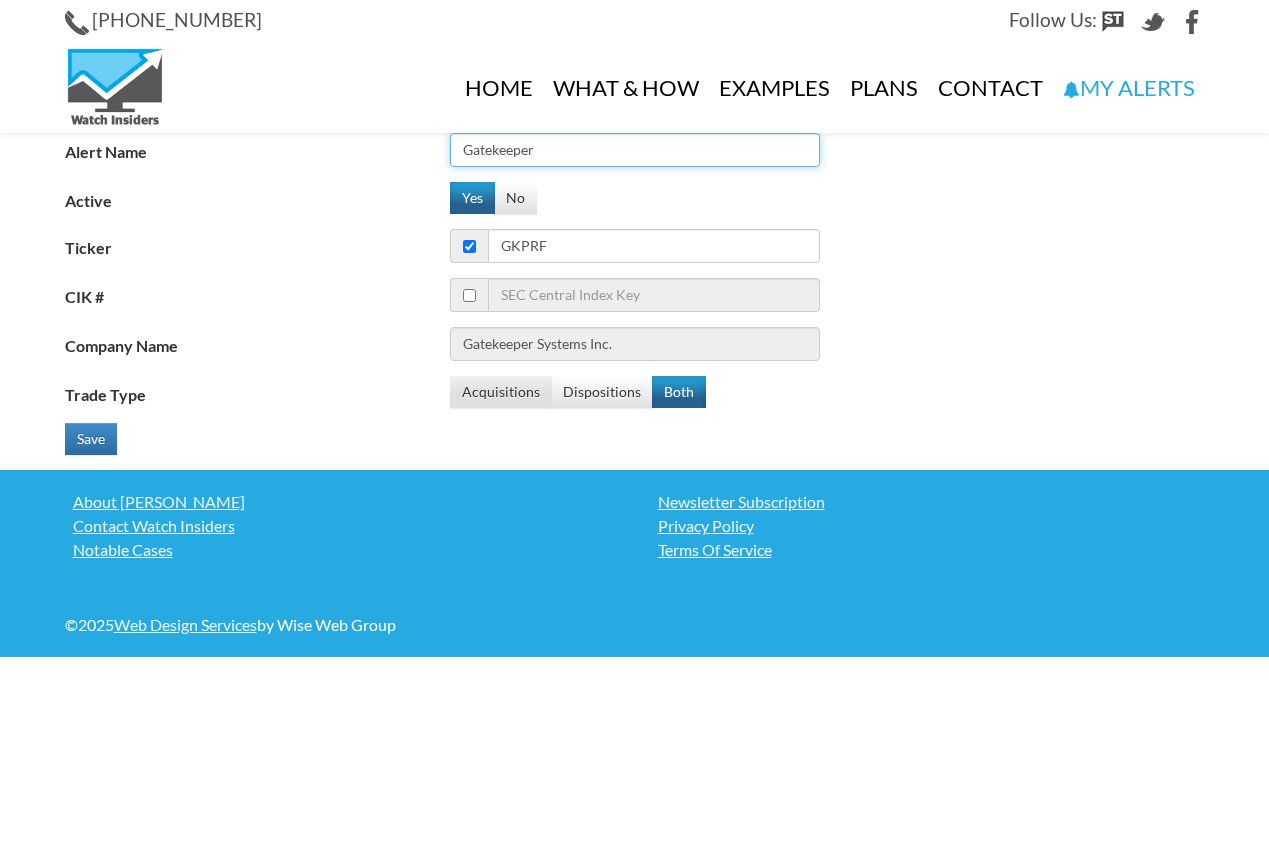 type on "Gatekeeper" 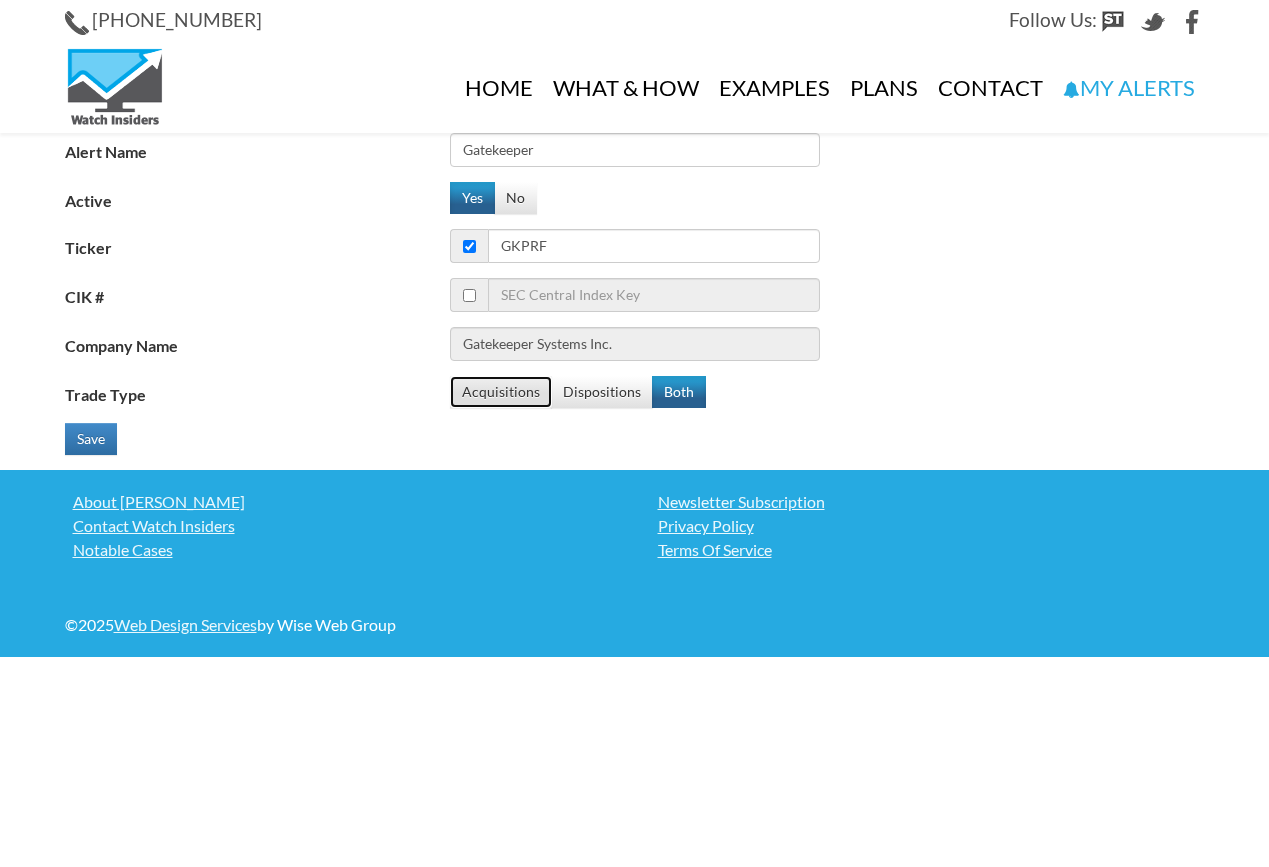 click on "Acquisitions" at bounding box center (501, 392) 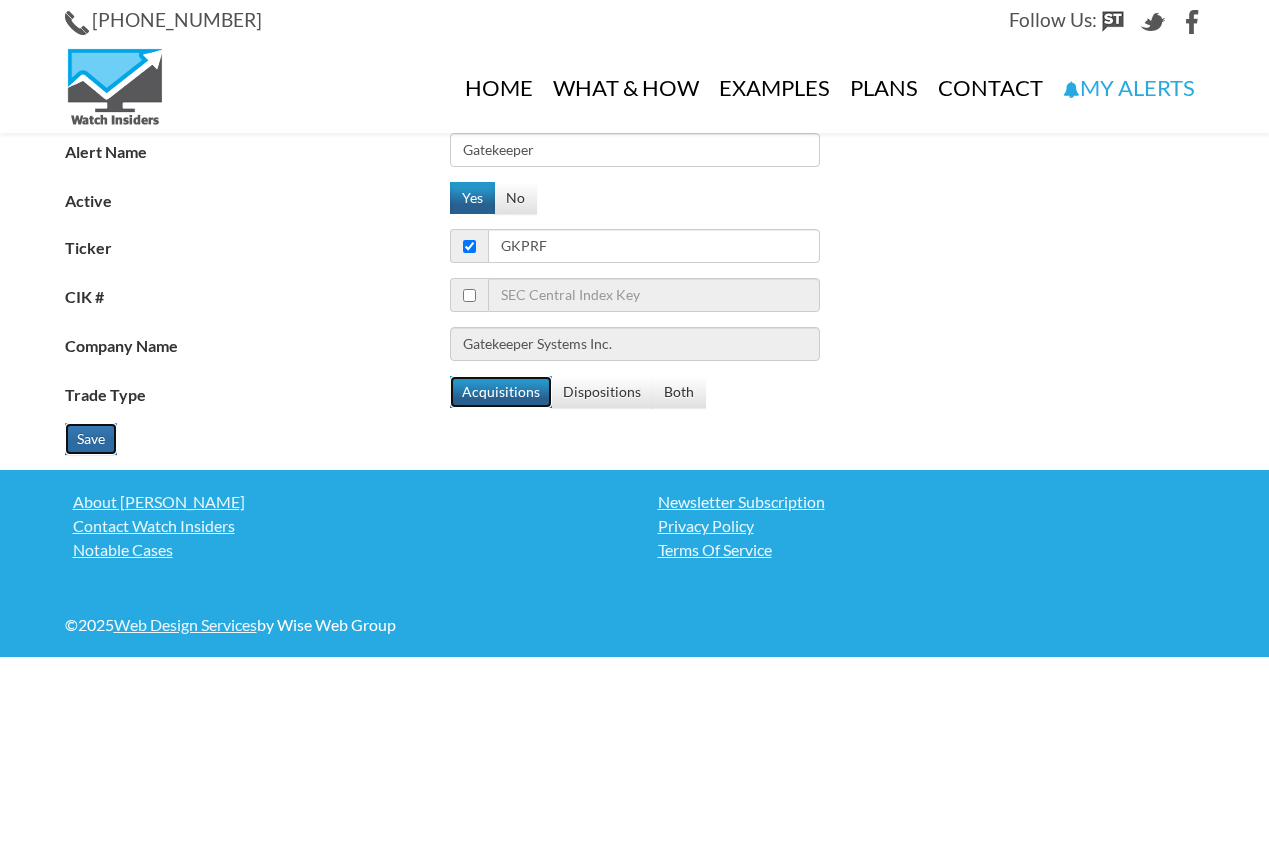 click on "Save" at bounding box center [91, 439] 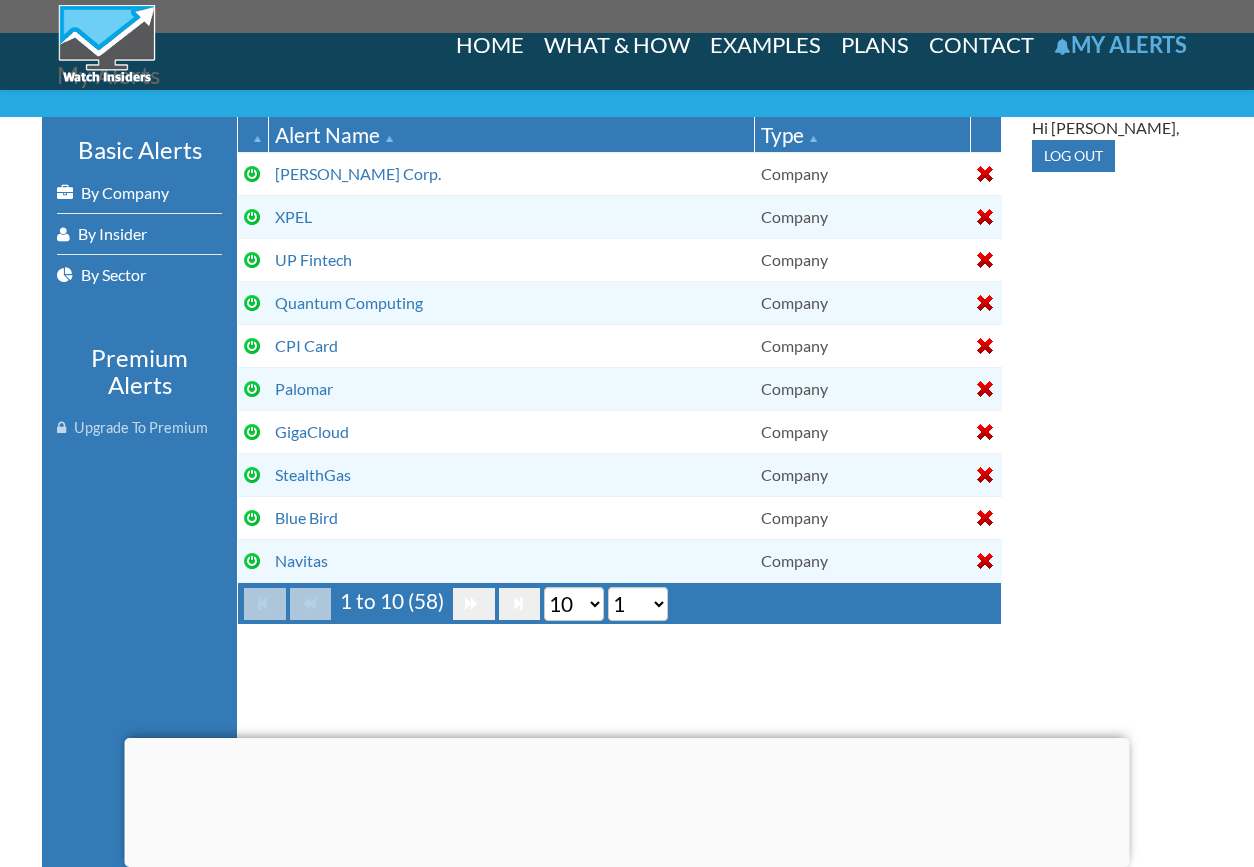 scroll, scrollTop: 387, scrollLeft: 0, axis: vertical 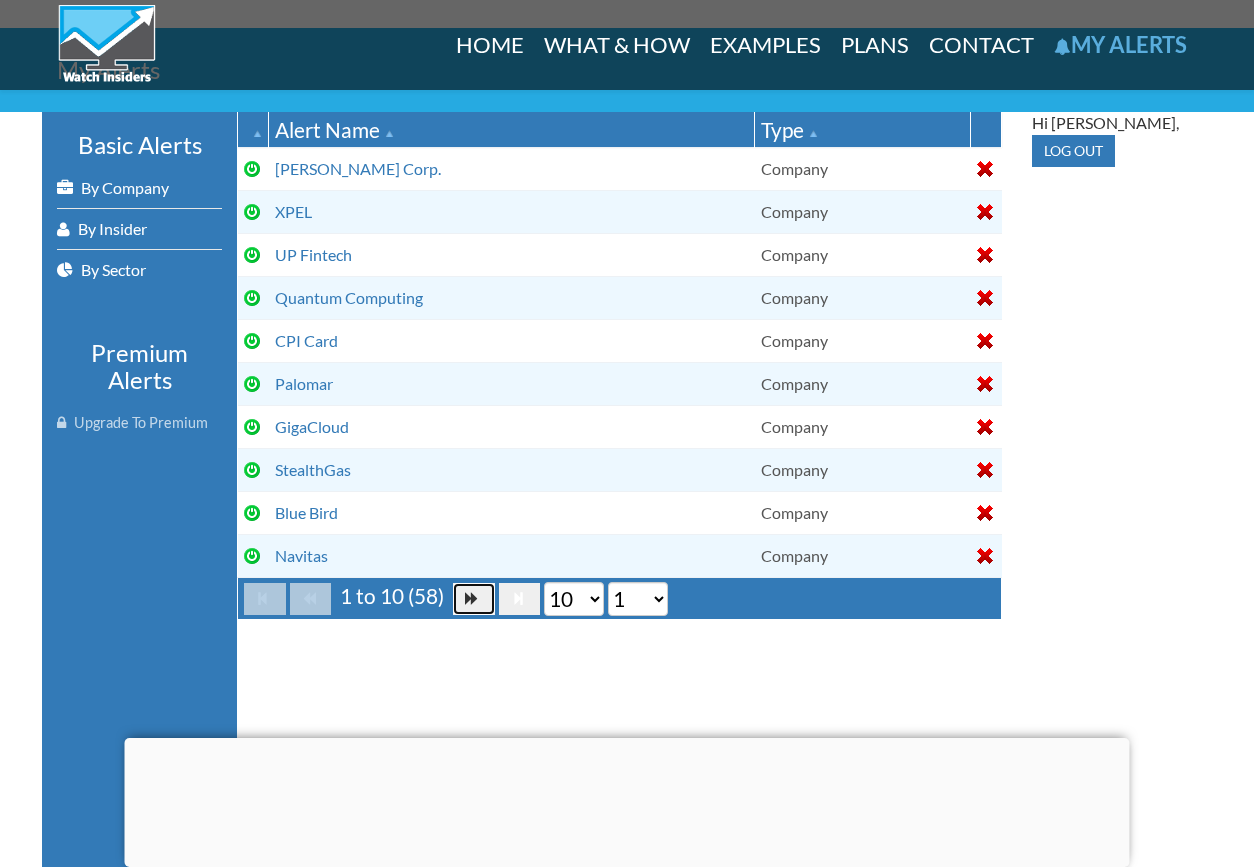 click at bounding box center [474, 599] 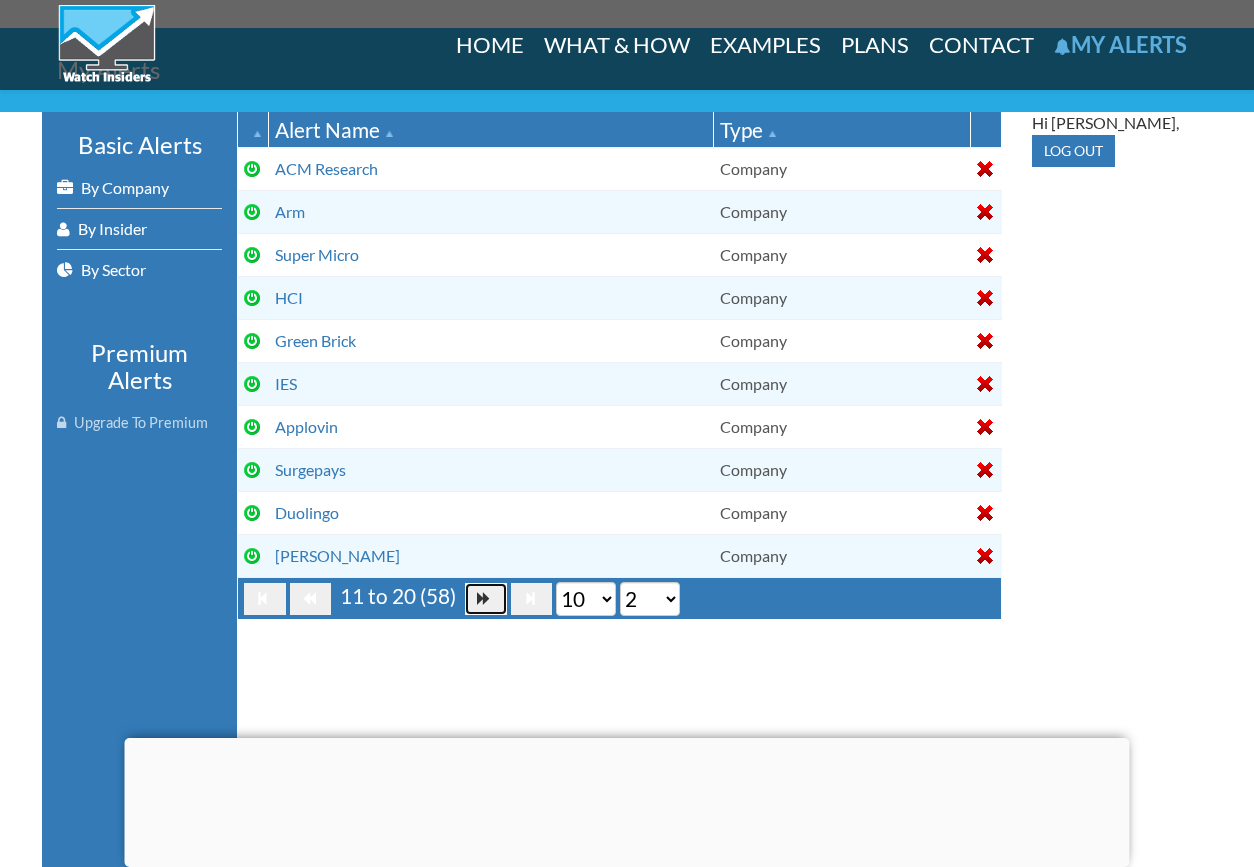 click at bounding box center (484, 598) 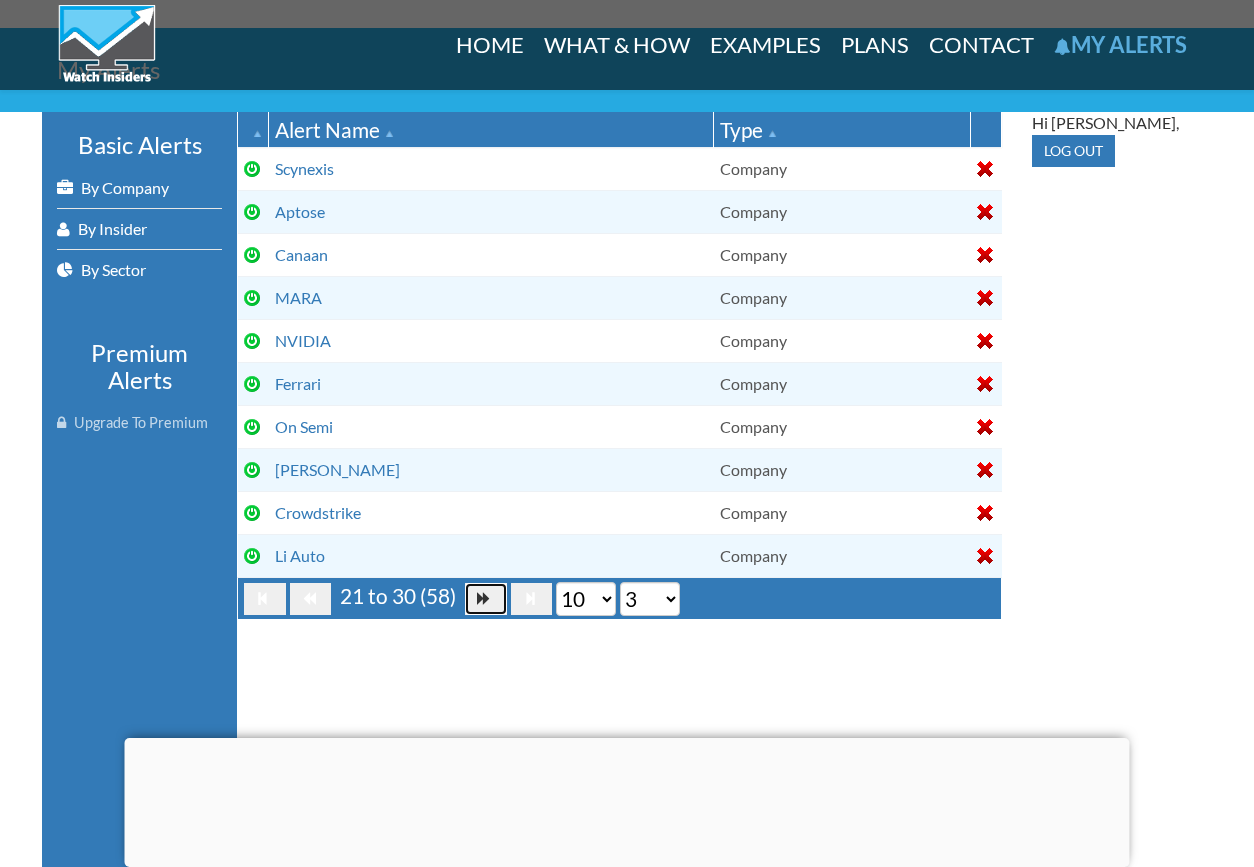 click at bounding box center (484, 598) 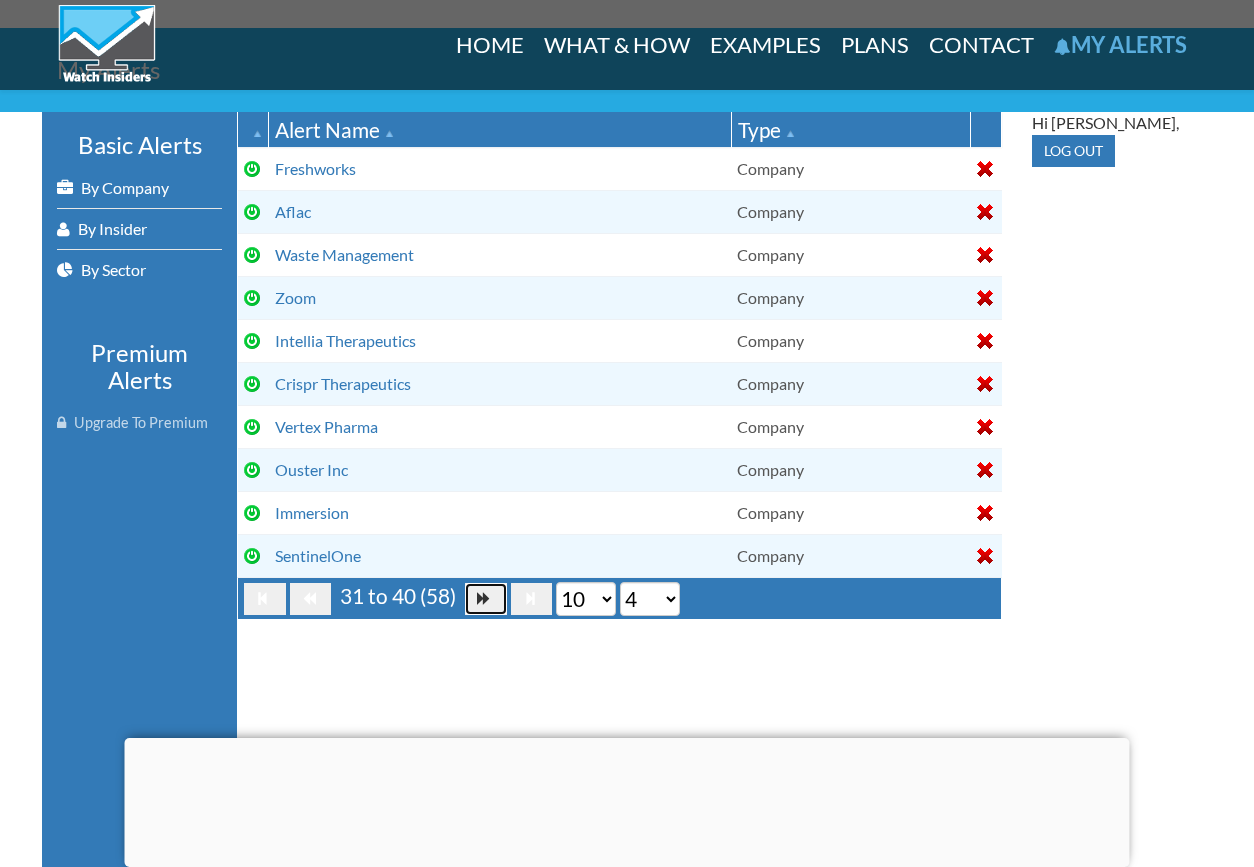 click at bounding box center [484, 598] 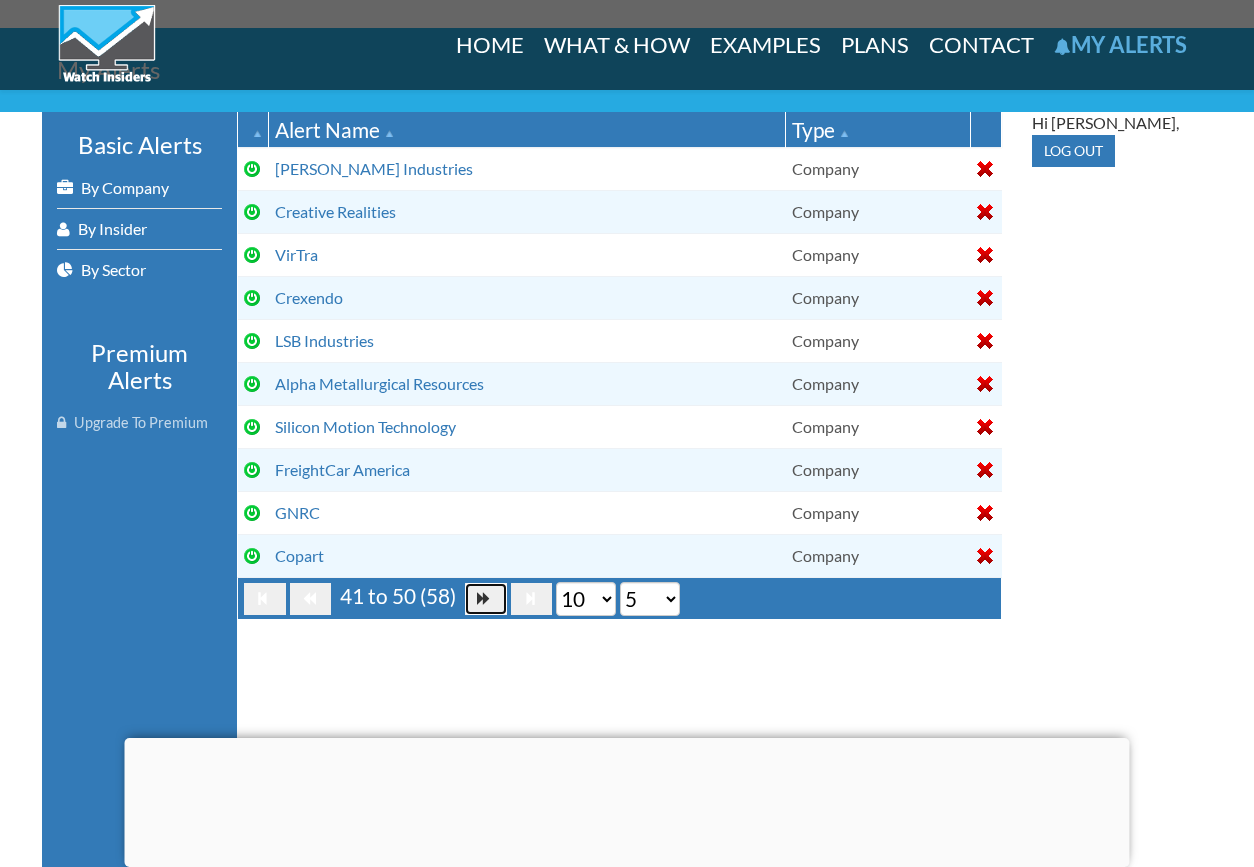 click at bounding box center [484, 598] 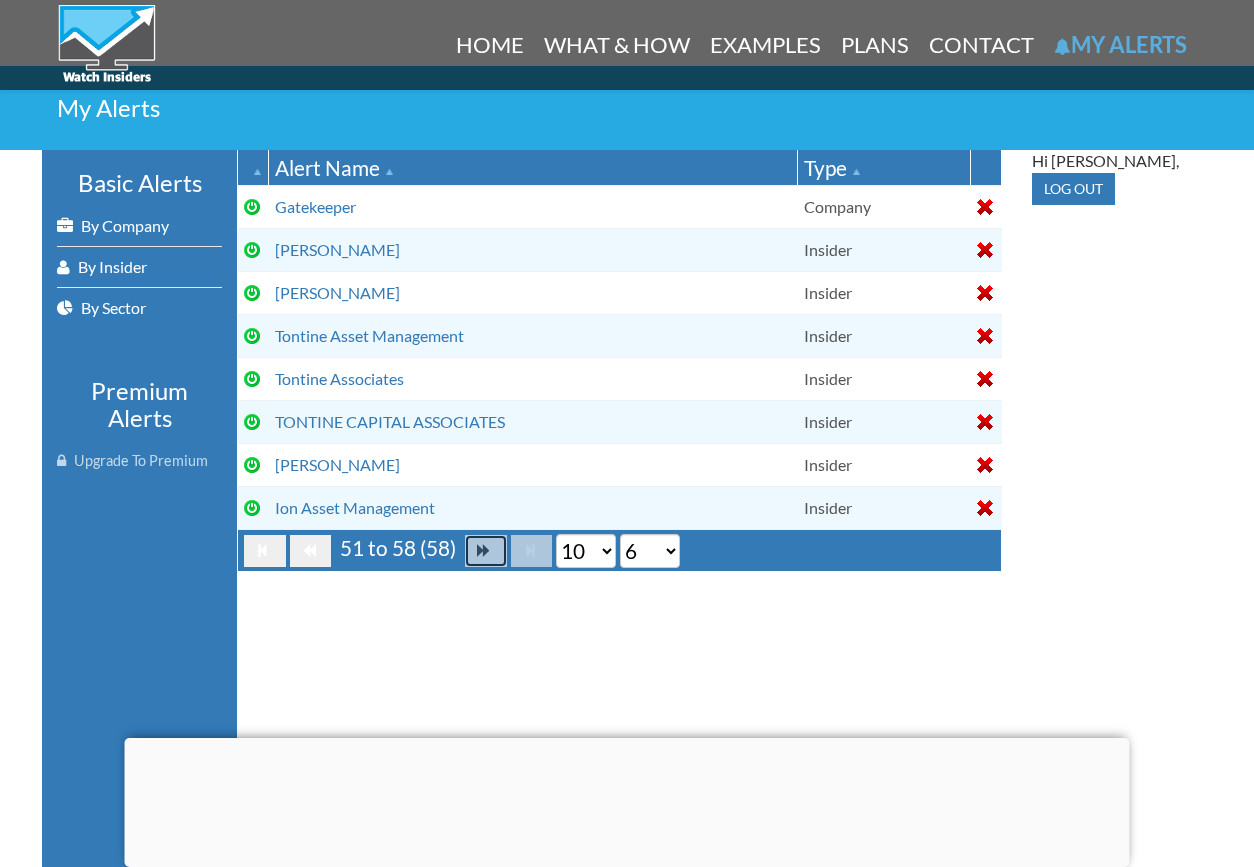 scroll, scrollTop: 0, scrollLeft: 0, axis: both 